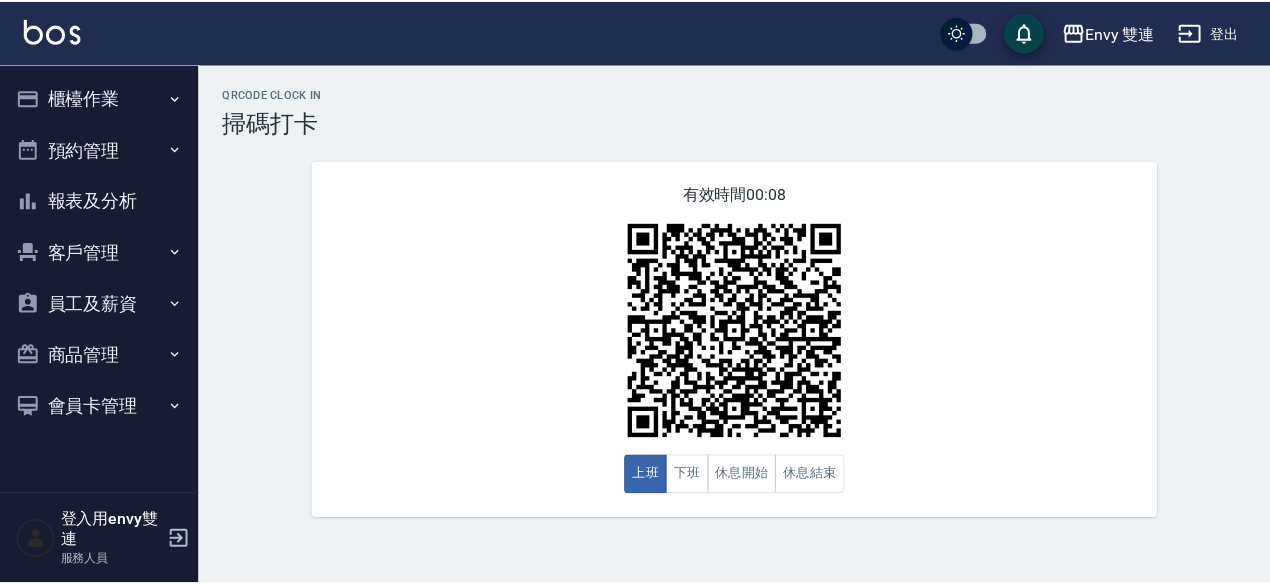 scroll, scrollTop: 0, scrollLeft: 0, axis: both 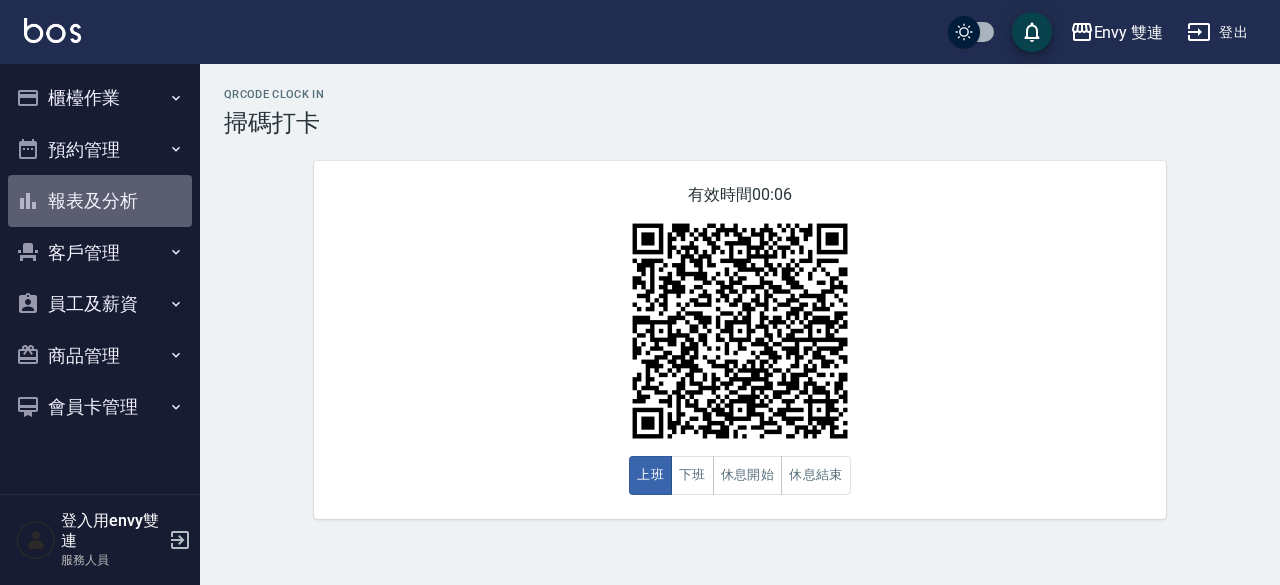 click on "報表及分析" at bounding box center (100, 201) 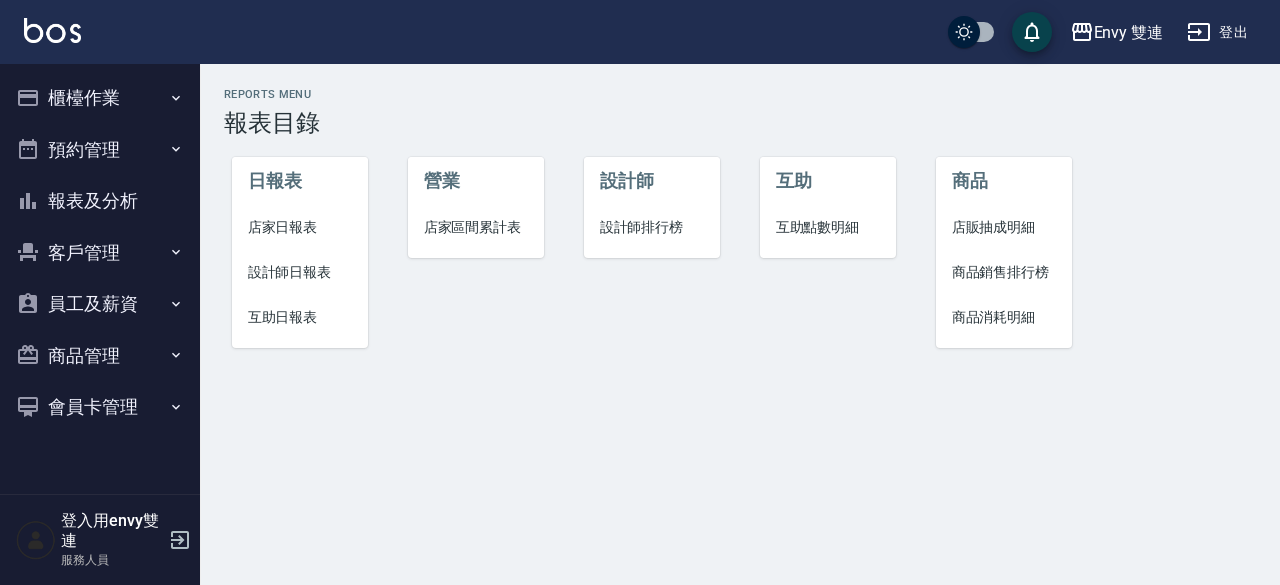 click on "互助日報表" at bounding box center [300, 317] 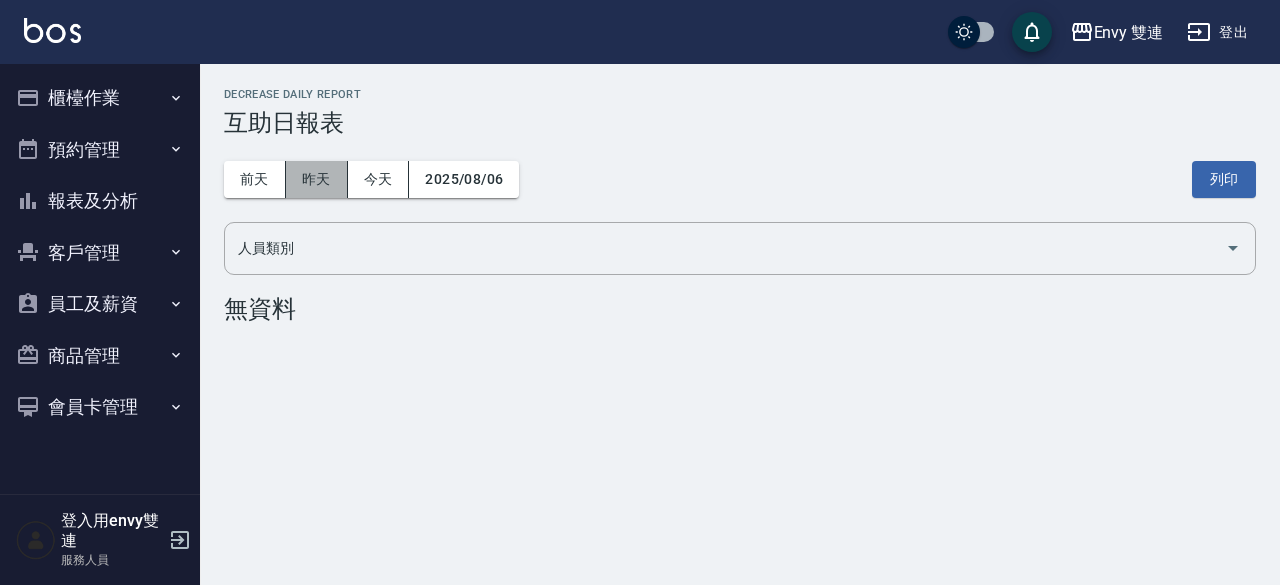 click on "昨天" at bounding box center (317, 179) 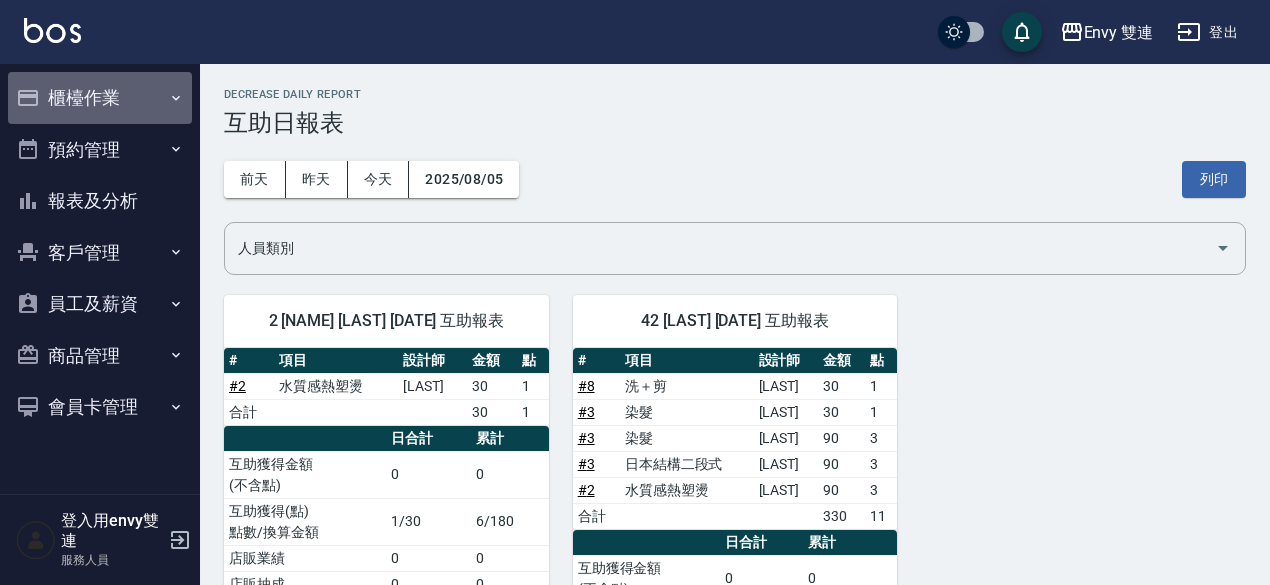 click on "櫃檯作業" at bounding box center (100, 98) 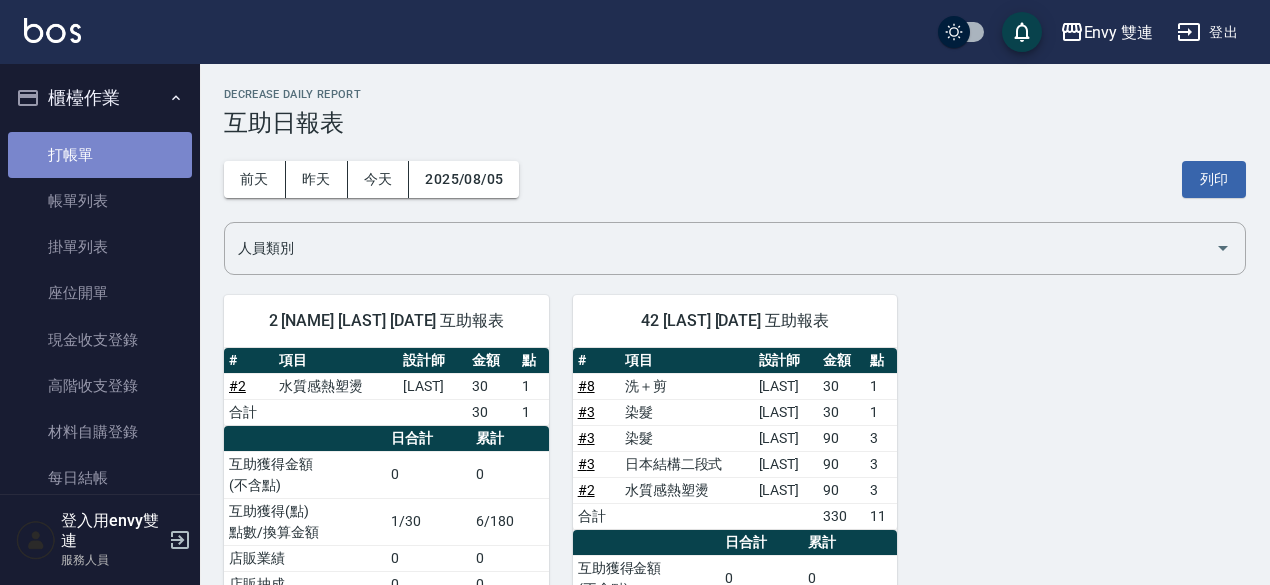 click on "打帳單" at bounding box center (100, 155) 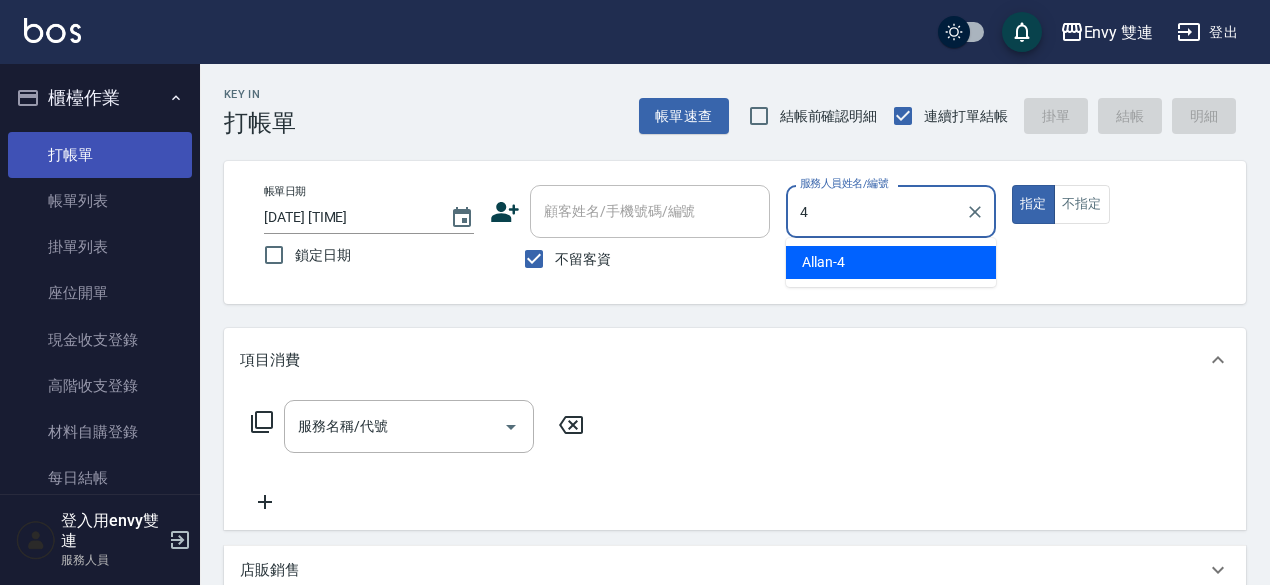 type on "Allan-4" 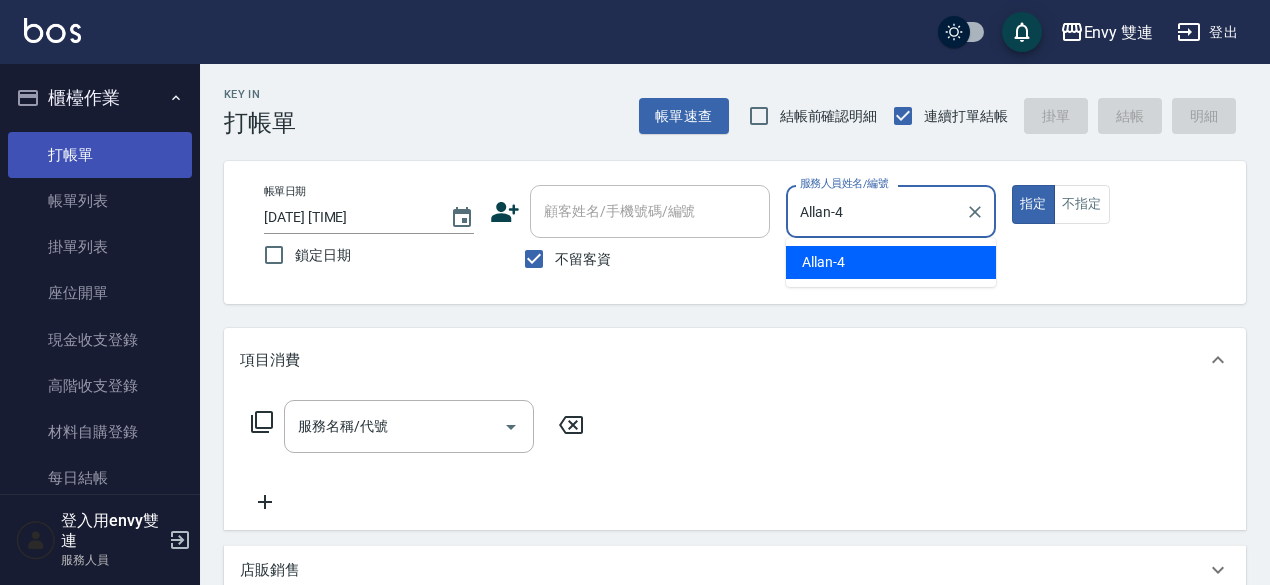 type on "true" 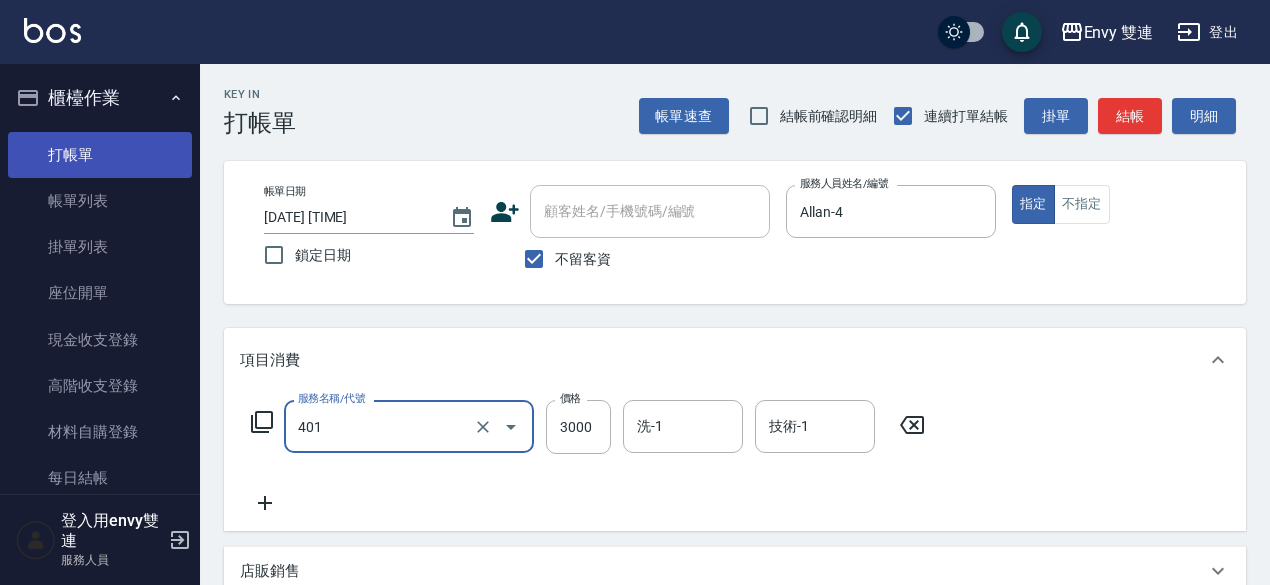 type on "染髮(401)" 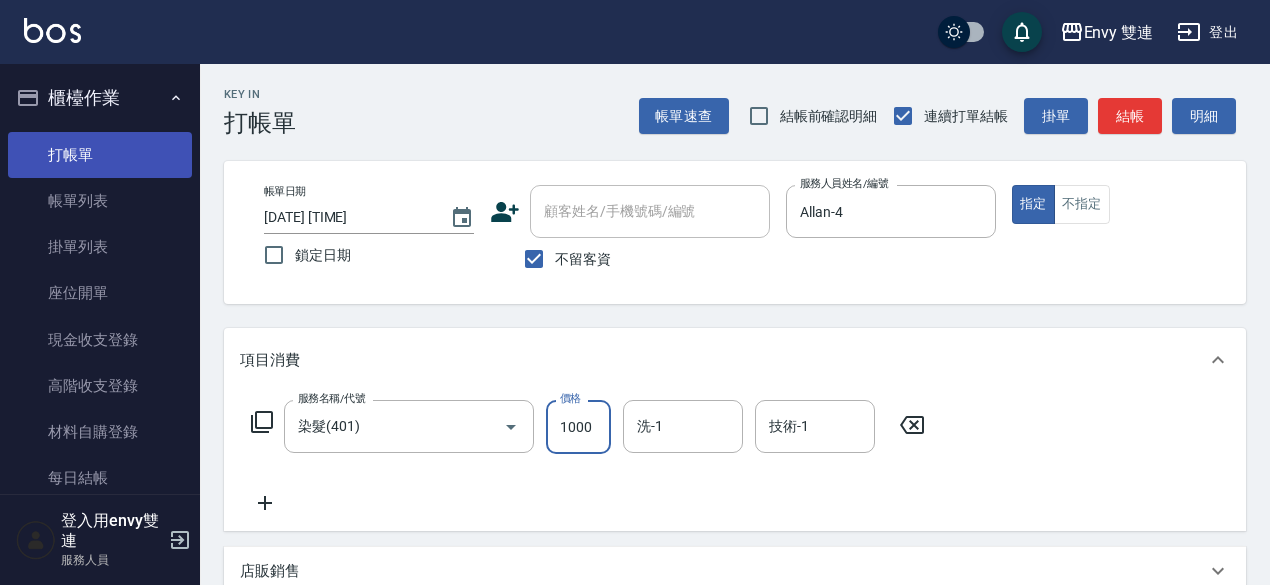 type on "1000" 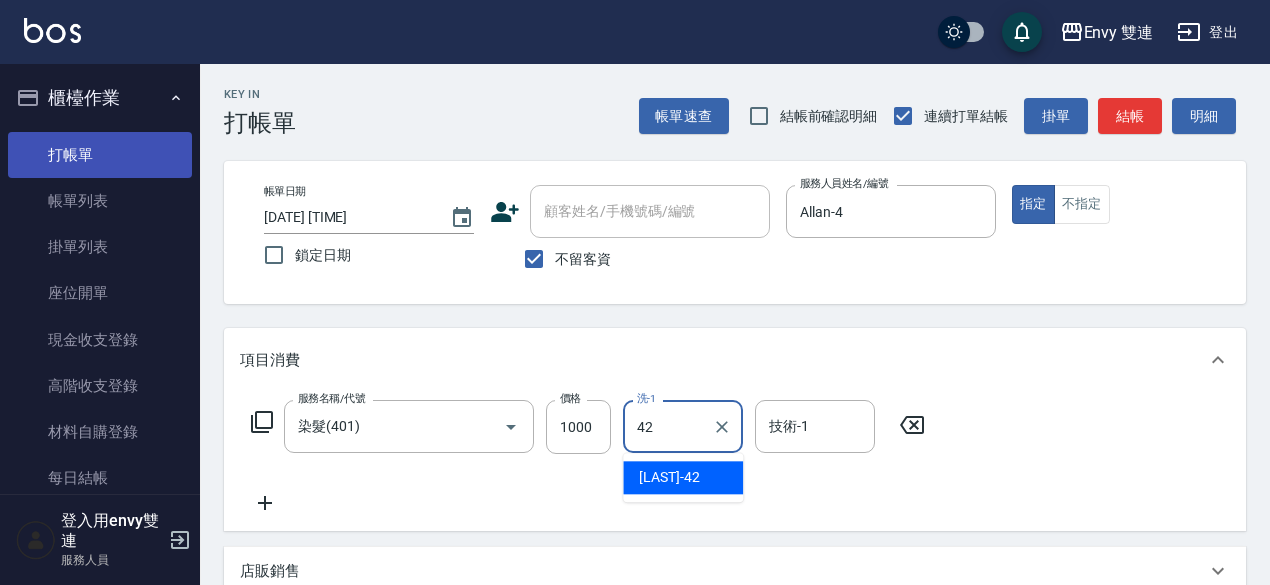 type on "[LAST]-[NUMBER]" 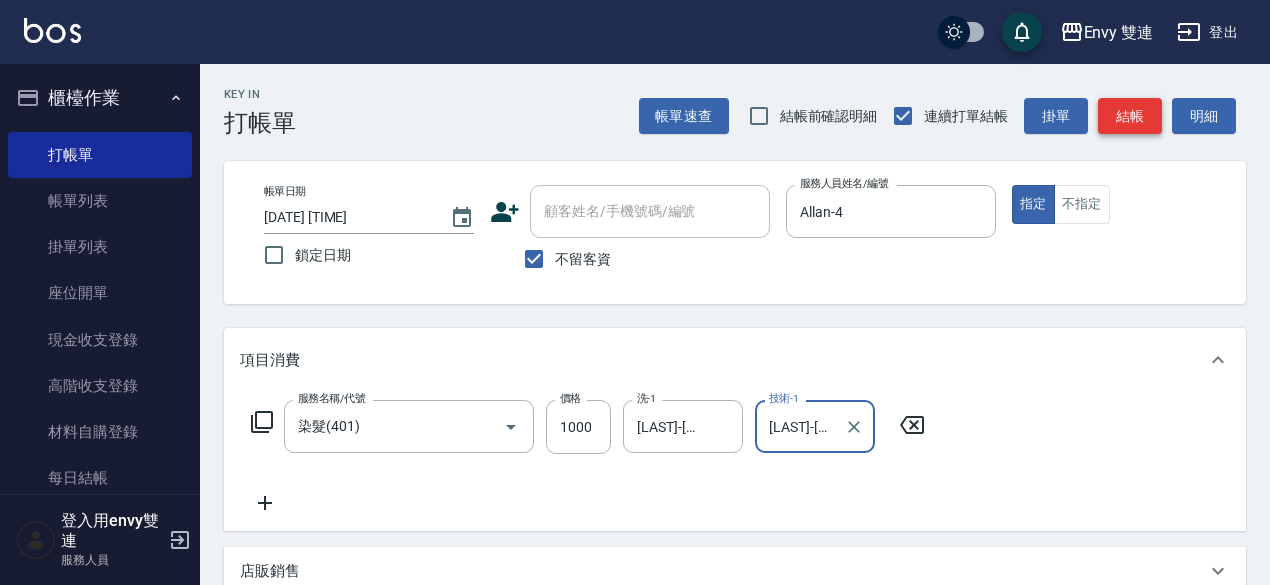 type on "[LAST]-[NUMBER]" 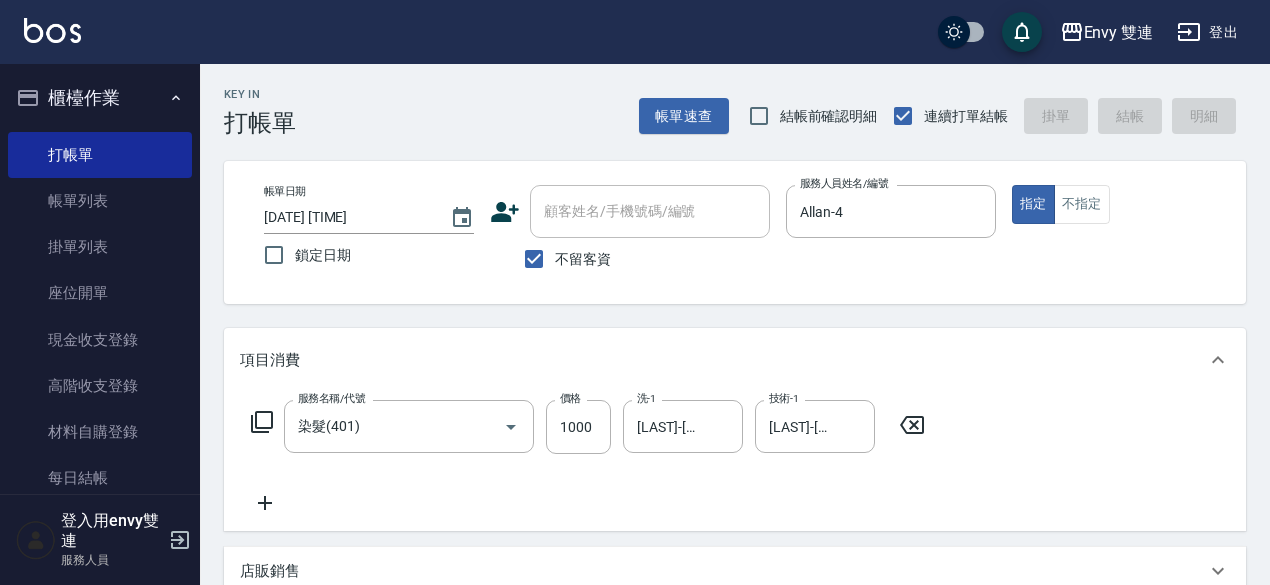 type 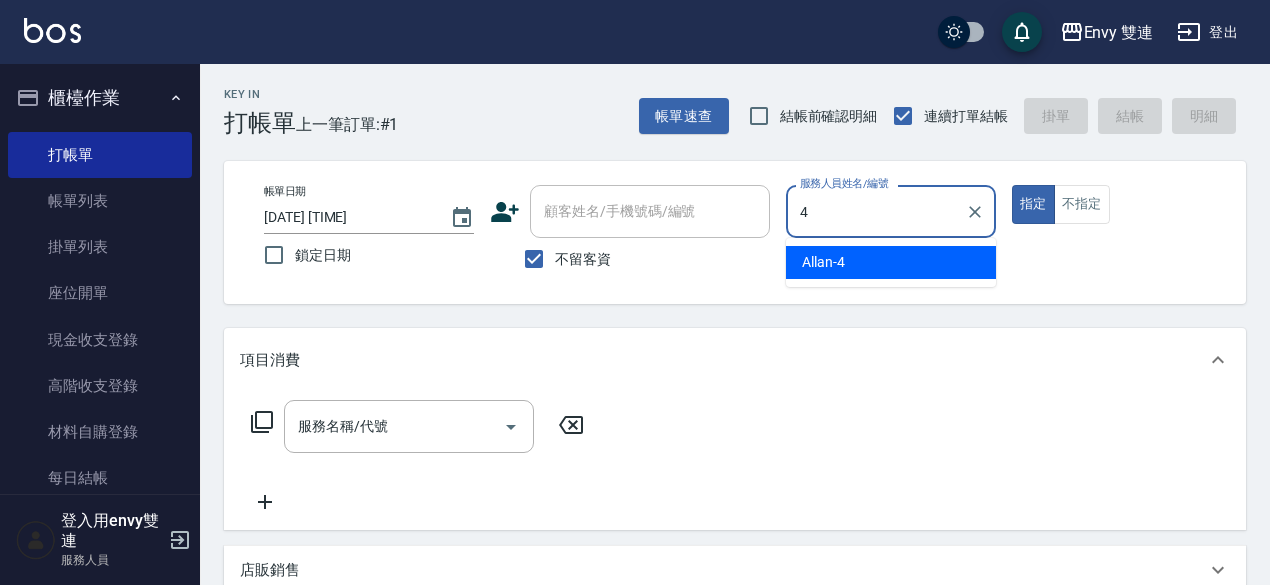 type on "Allan-4" 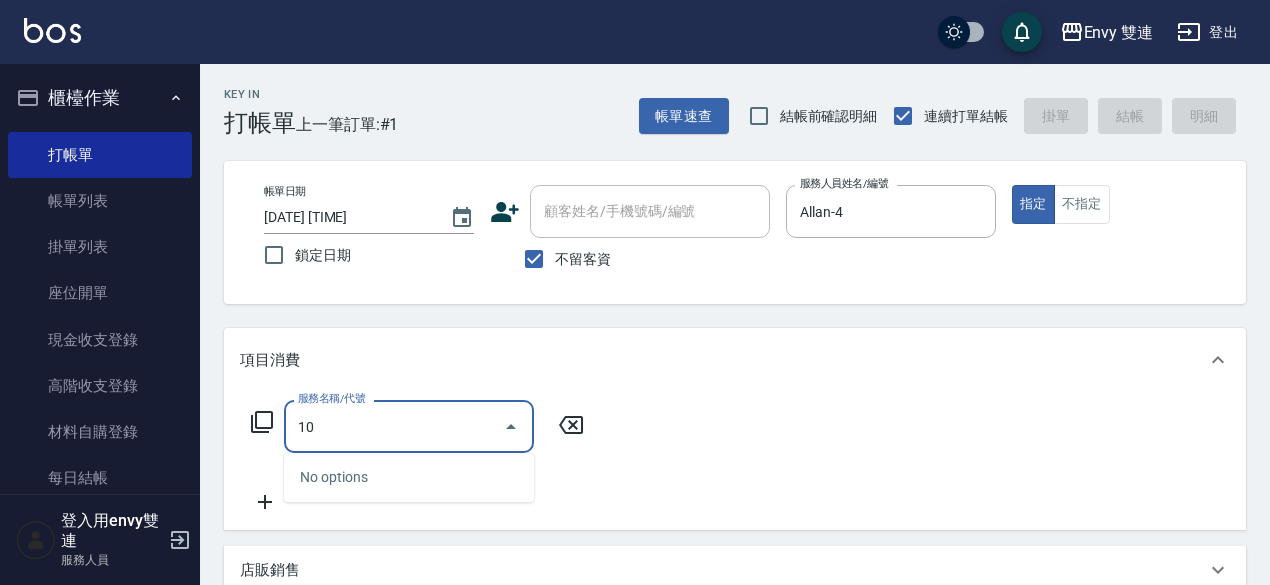 type on "1" 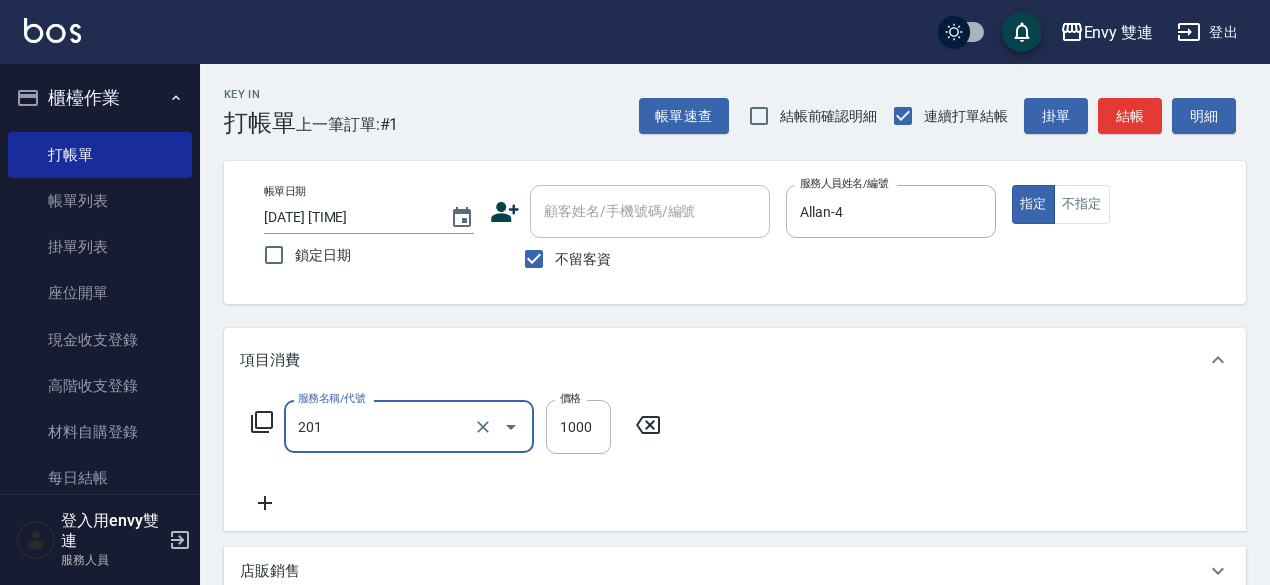 type on "剪髮(201)" 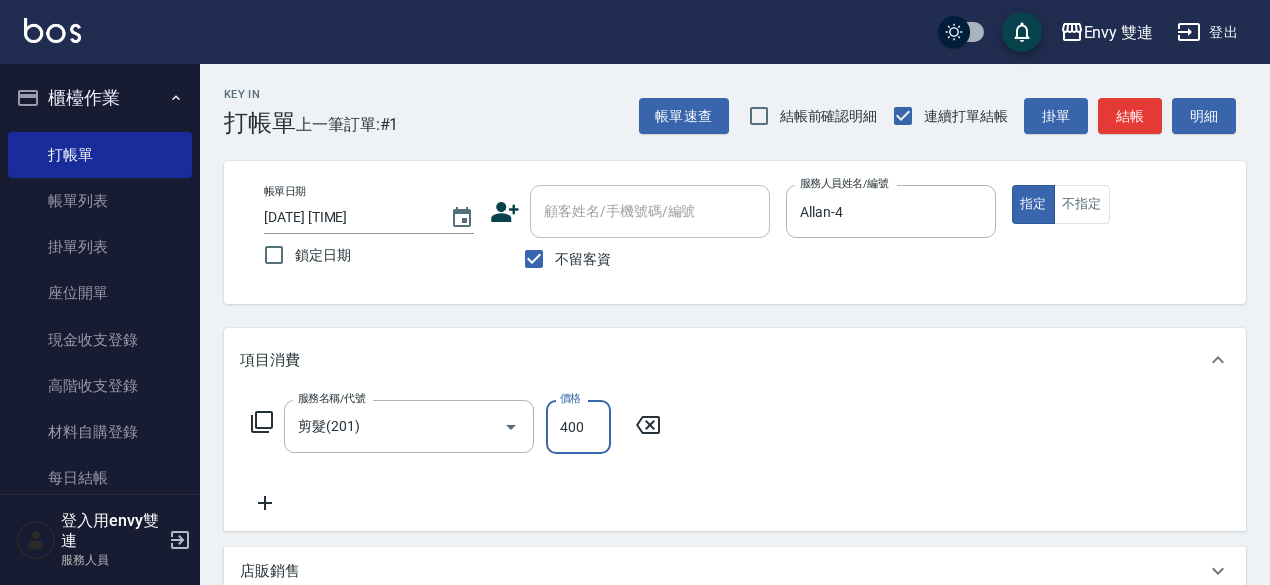 type on "400" 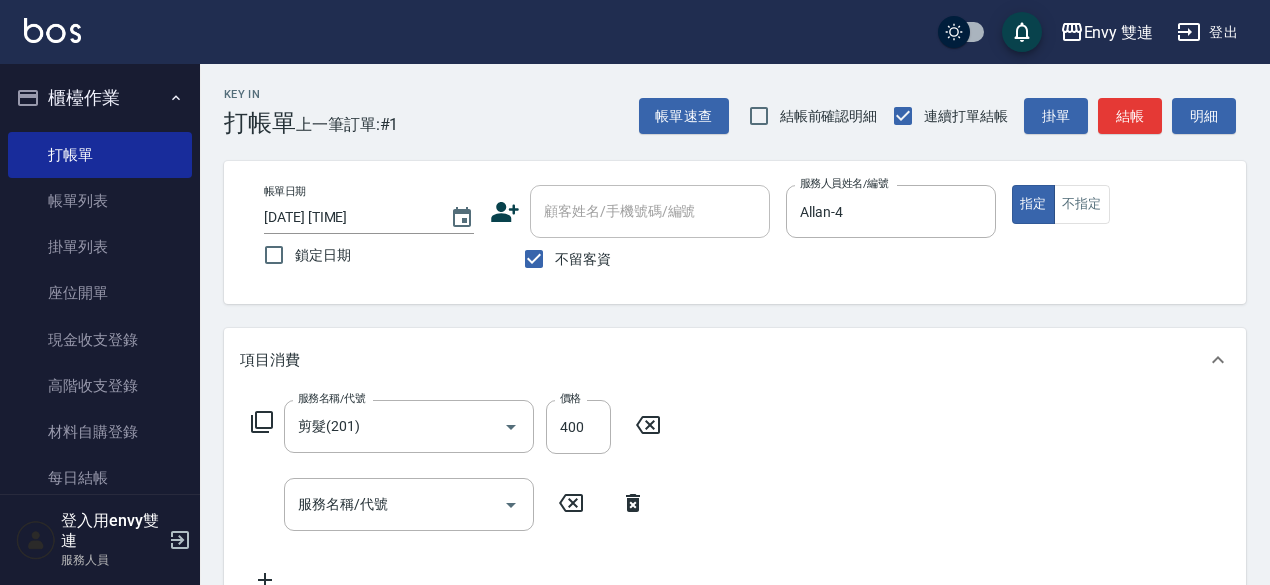 click 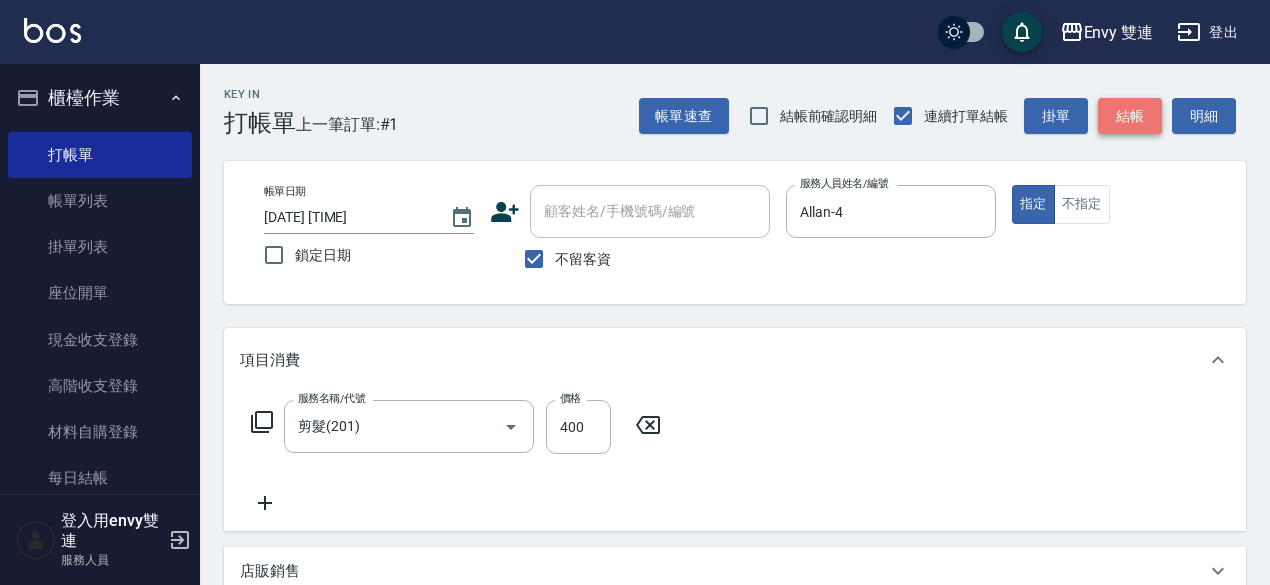 click on "結帳" at bounding box center (1130, 116) 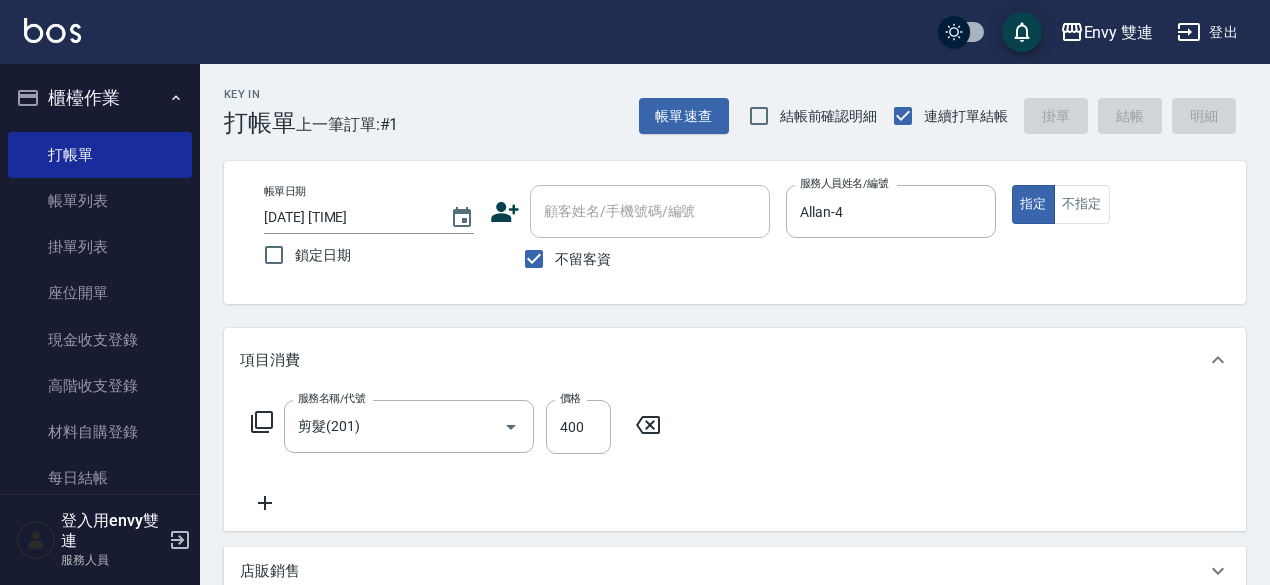 type on "2025/08/06 13:29" 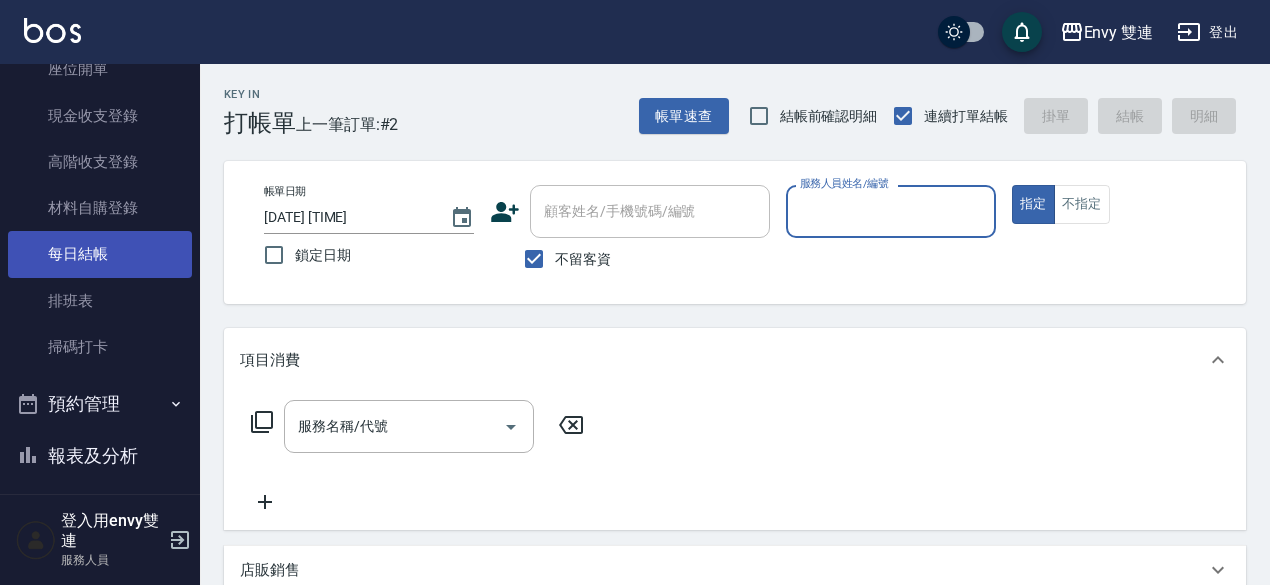 scroll, scrollTop: 240, scrollLeft: 0, axis: vertical 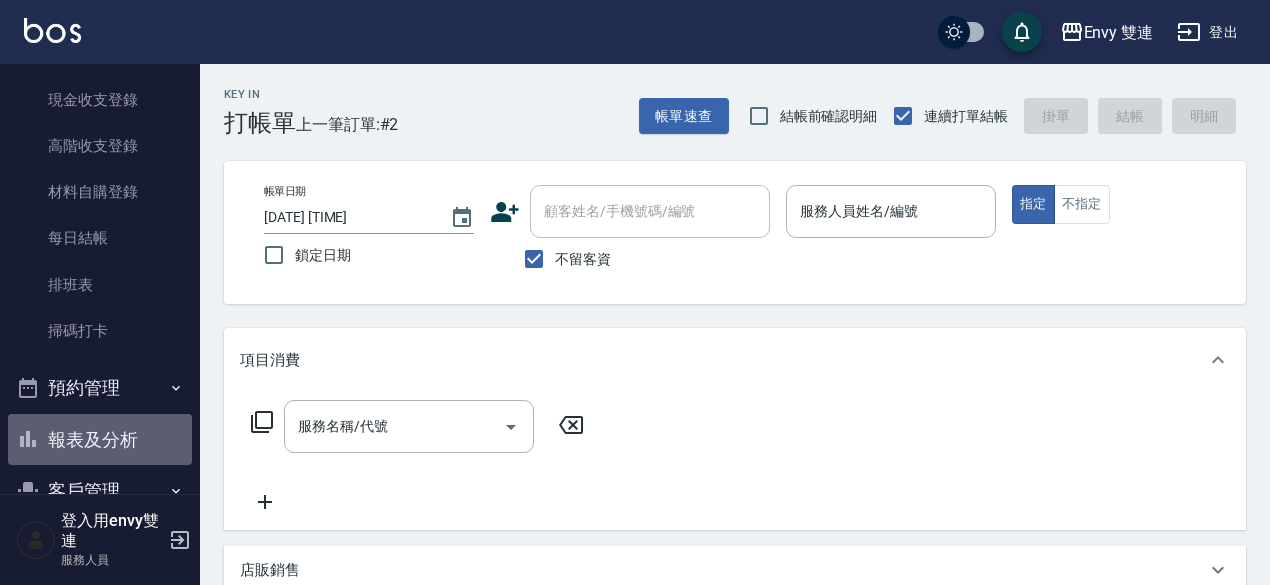 click on "報表及分析" at bounding box center (100, 440) 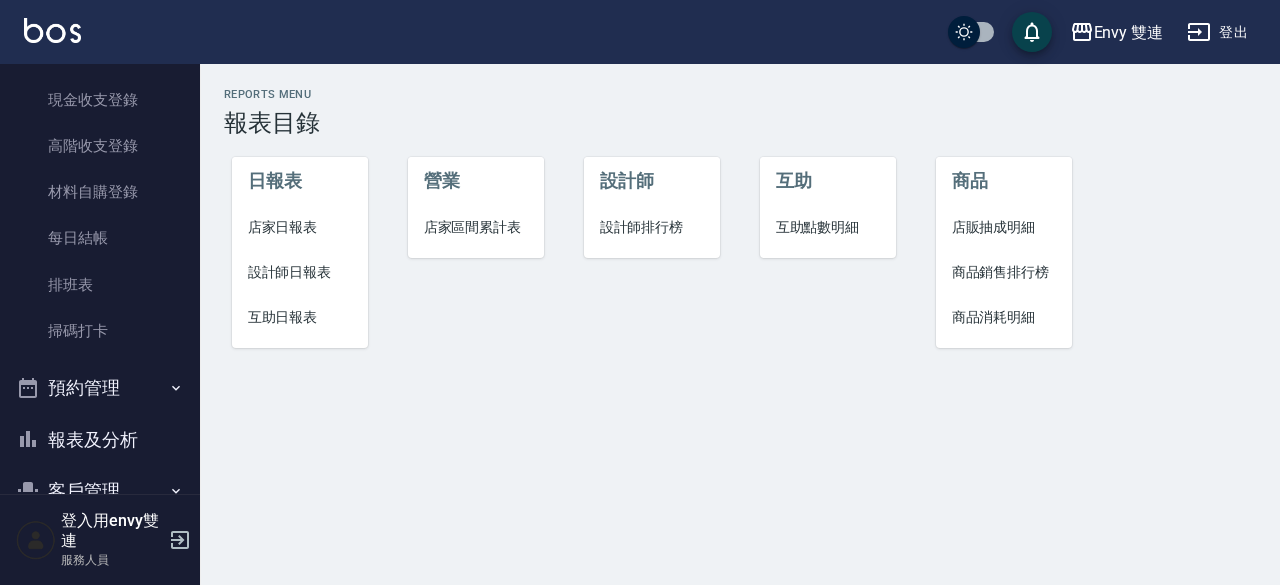 click on "互助日報表" at bounding box center (300, 317) 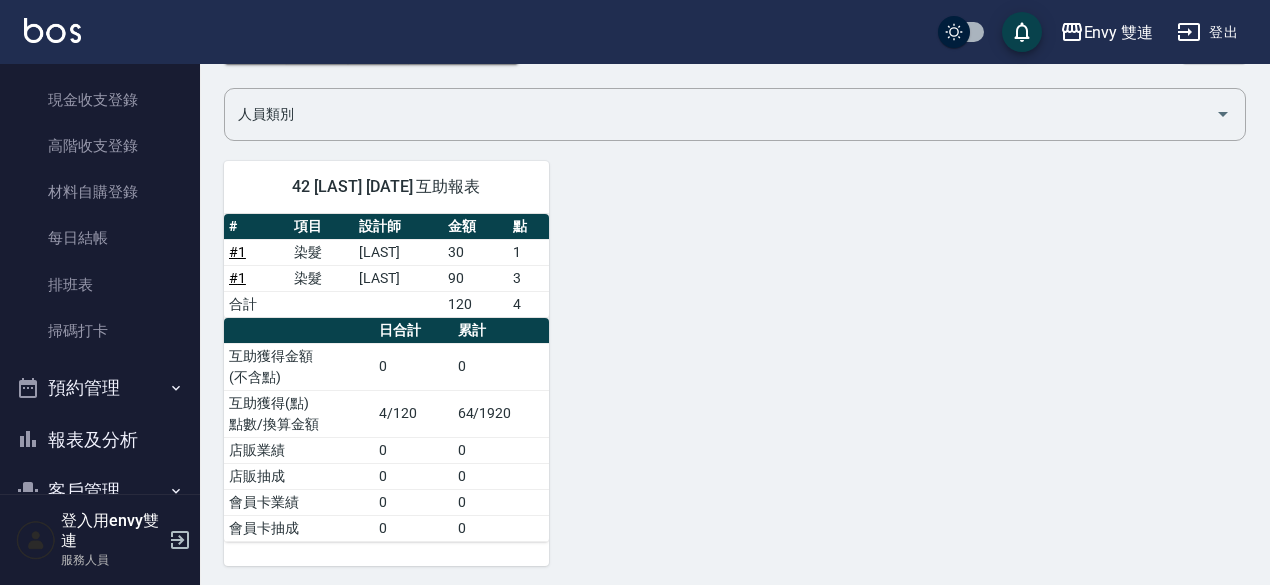 scroll, scrollTop: 0, scrollLeft: 0, axis: both 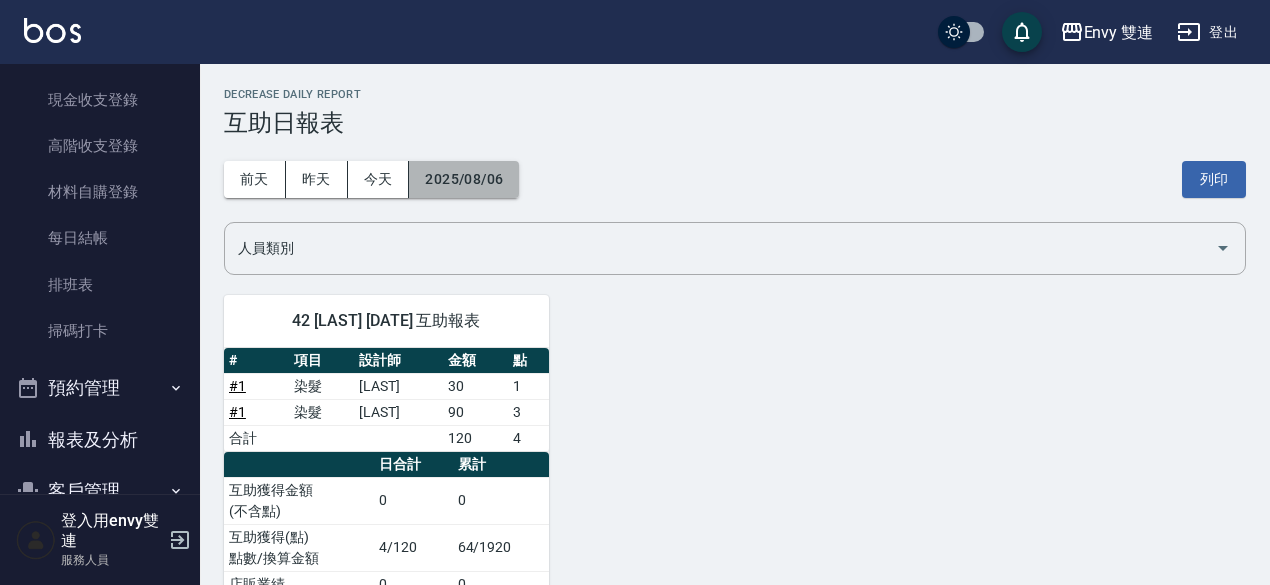 click on "2025/08/06" at bounding box center (464, 179) 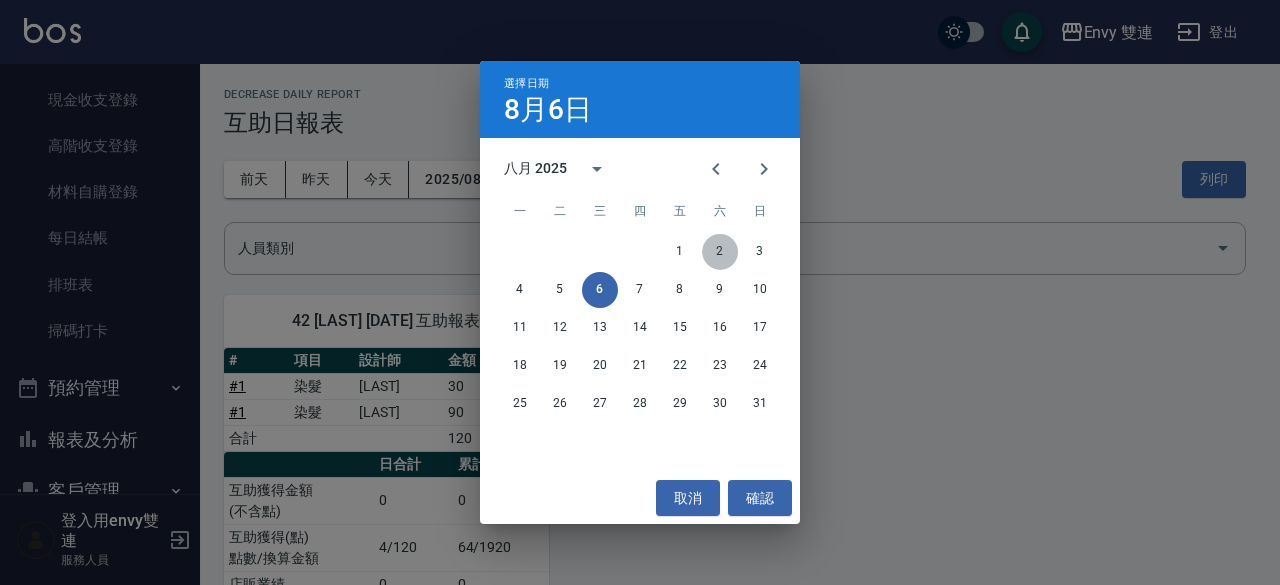 click on "2" at bounding box center [720, 252] 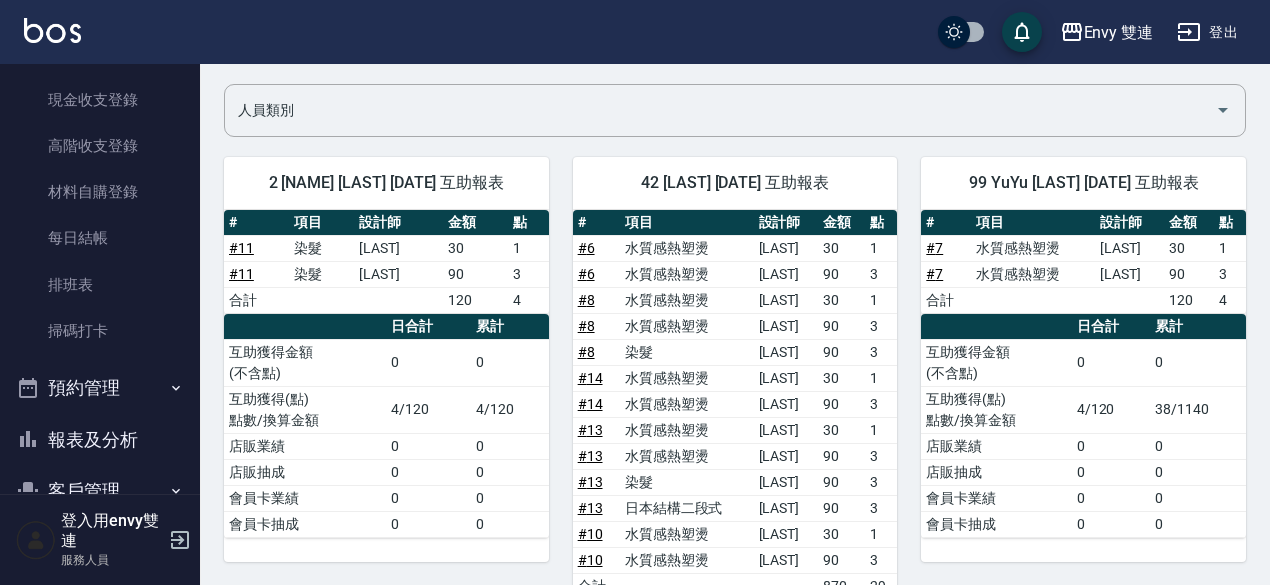 scroll, scrollTop: 140, scrollLeft: 0, axis: vertical 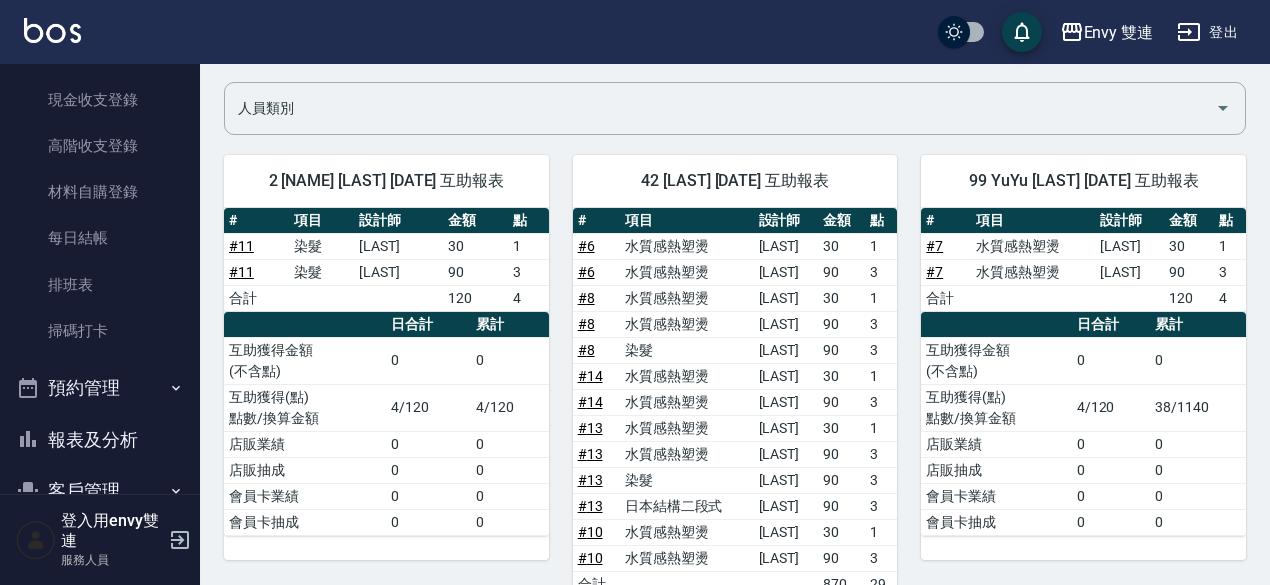 click on "# 7" at bounding box center (934, 272) 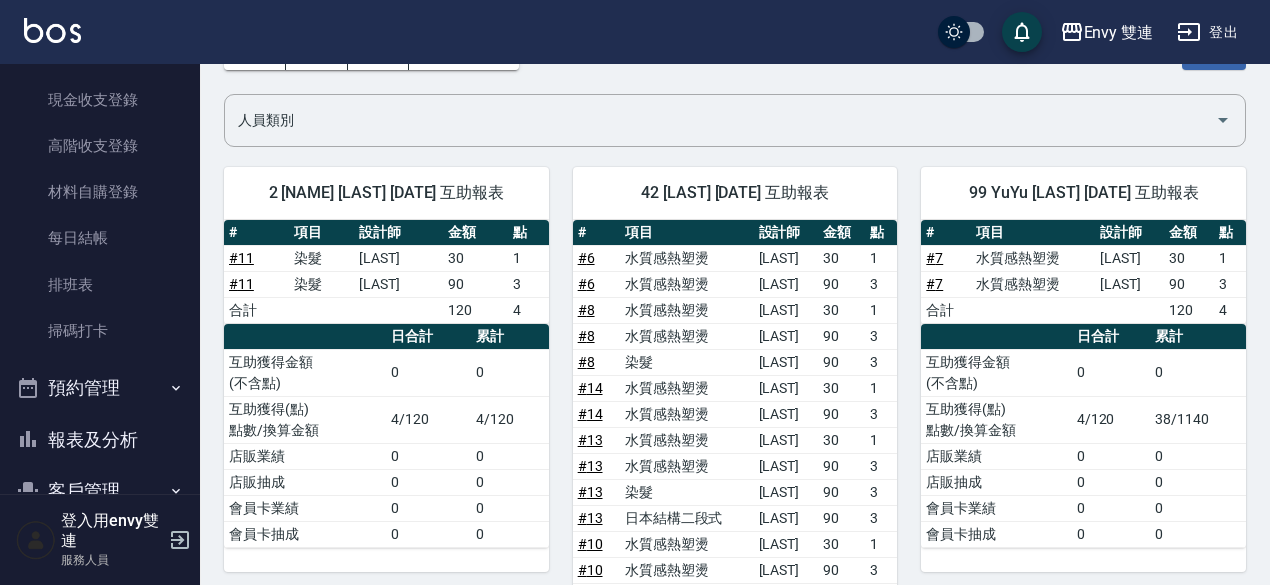 scroll, scrollTop: 0, scrollLeft: 0, axis: both 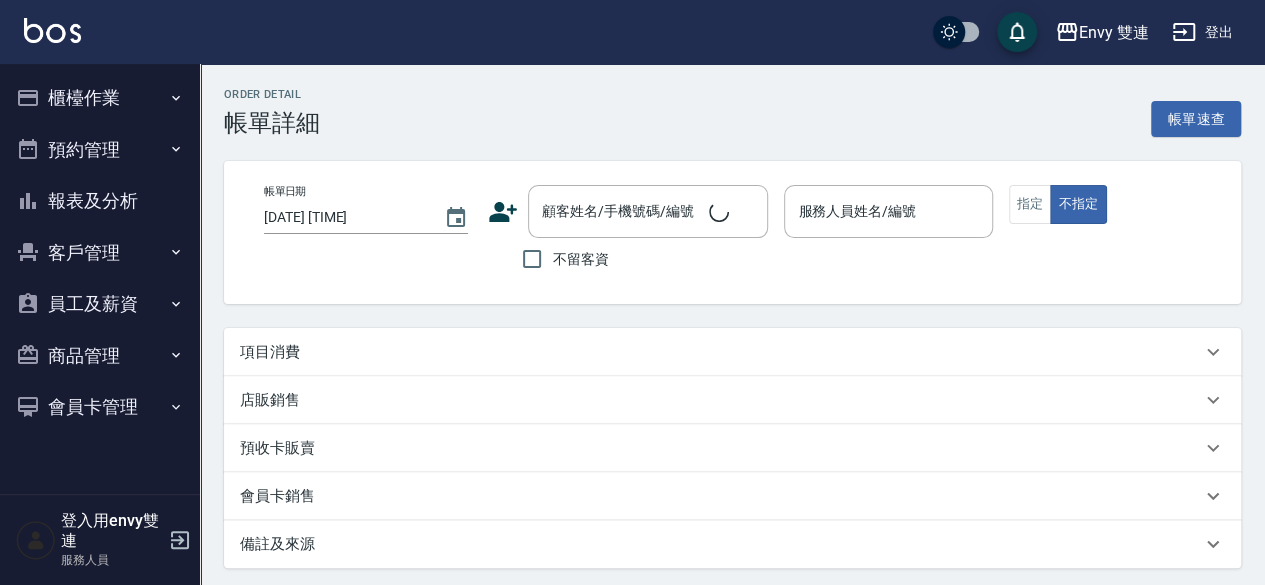 type on "2025/08/02 18:36" 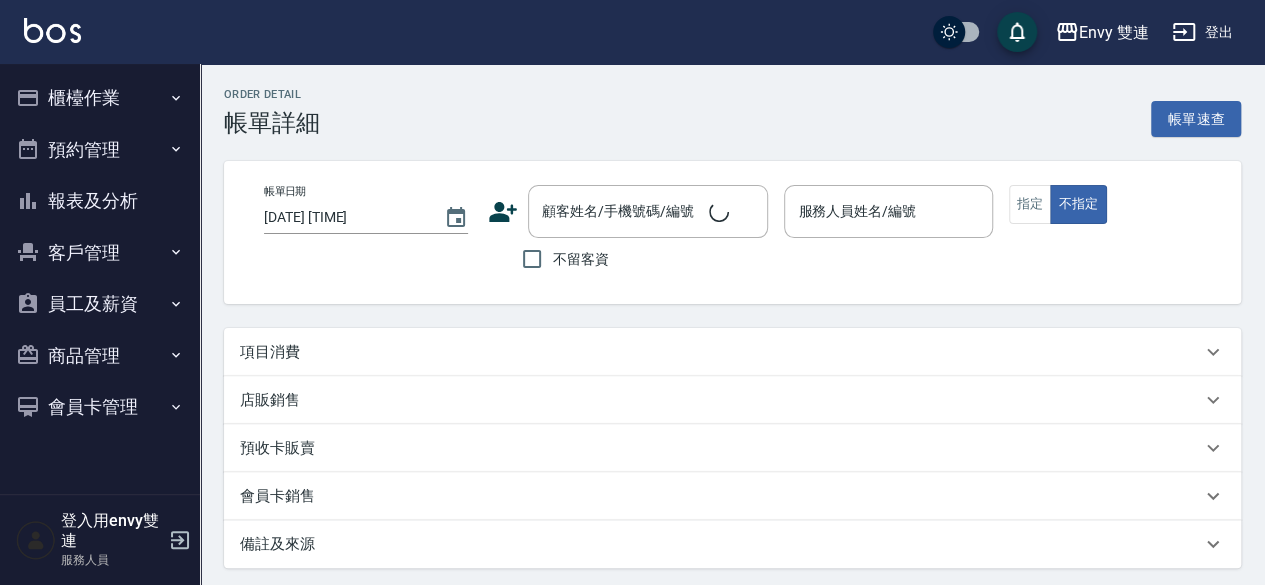 checkbox on "true" 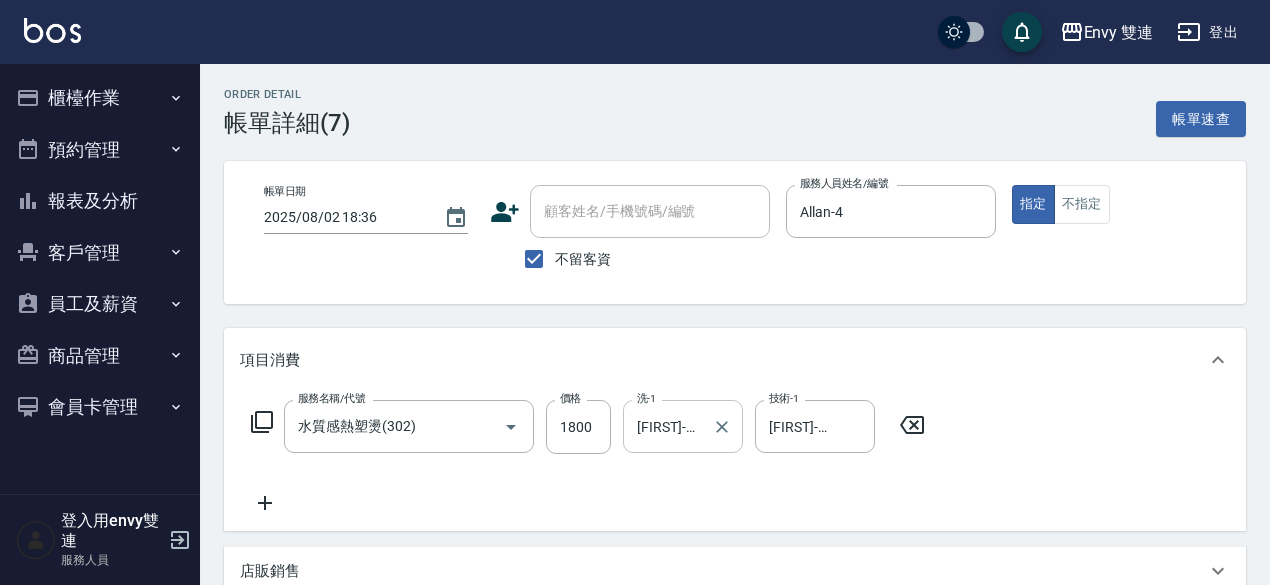 click on "YuYu-99" at bounding box center [668, 426] 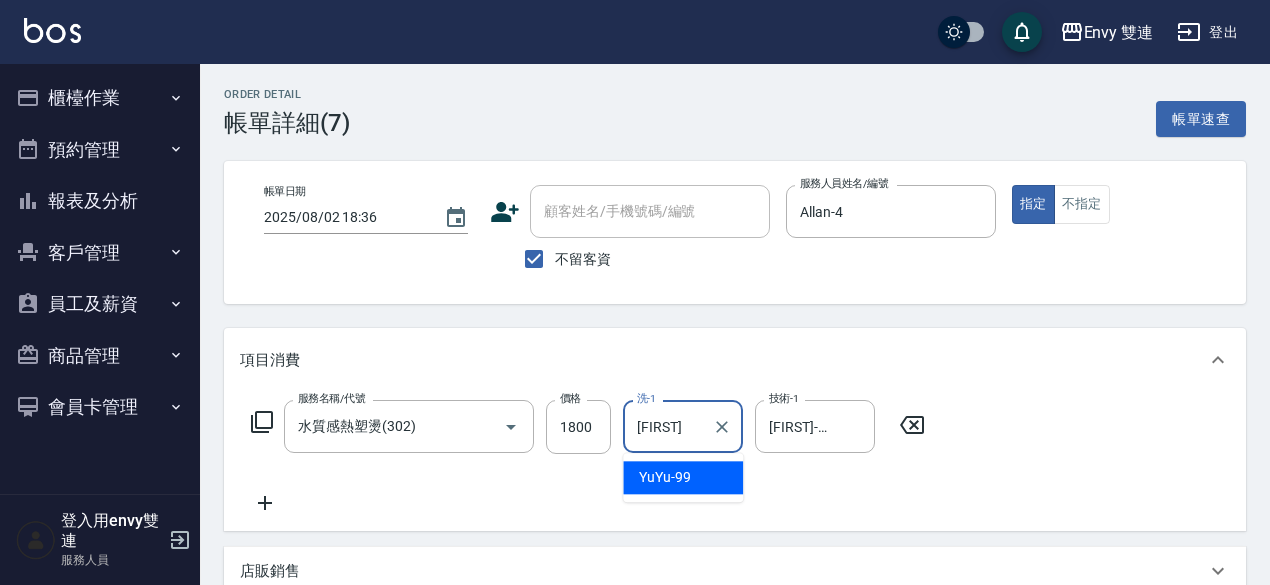 type on "Y" 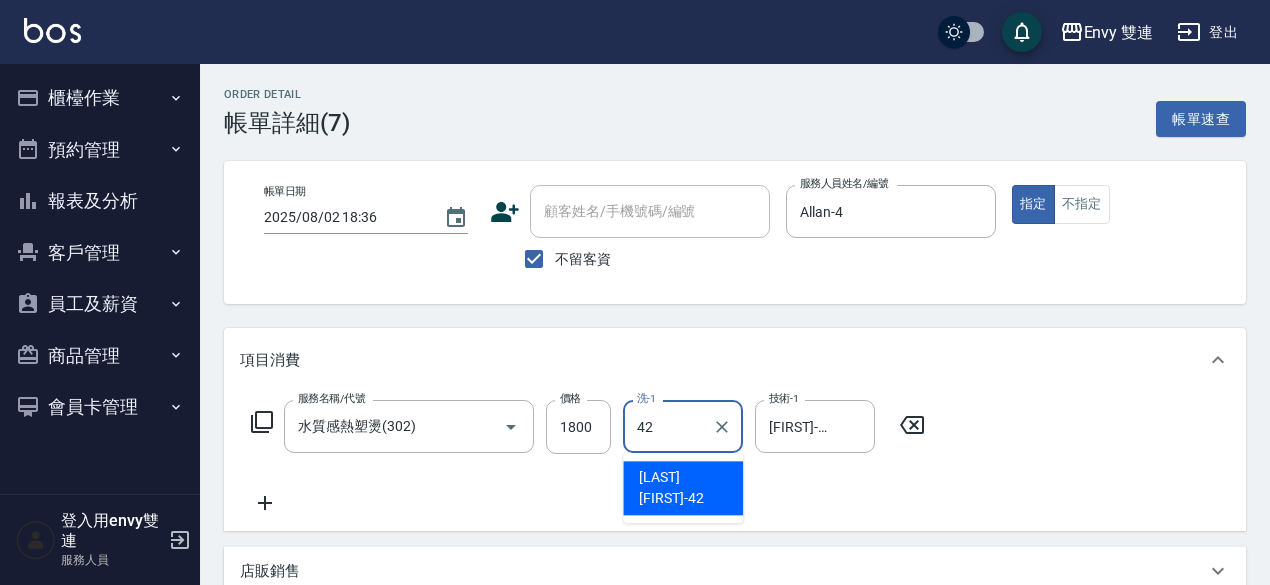 type on "[LAST]-[NUMBER]" 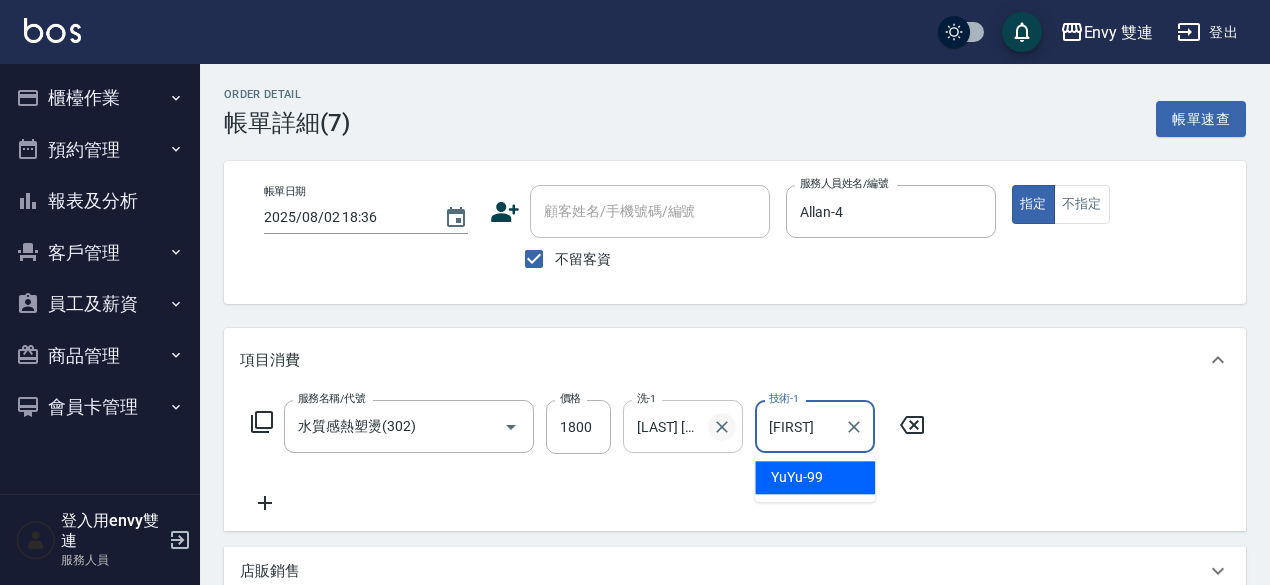 type on "Y" 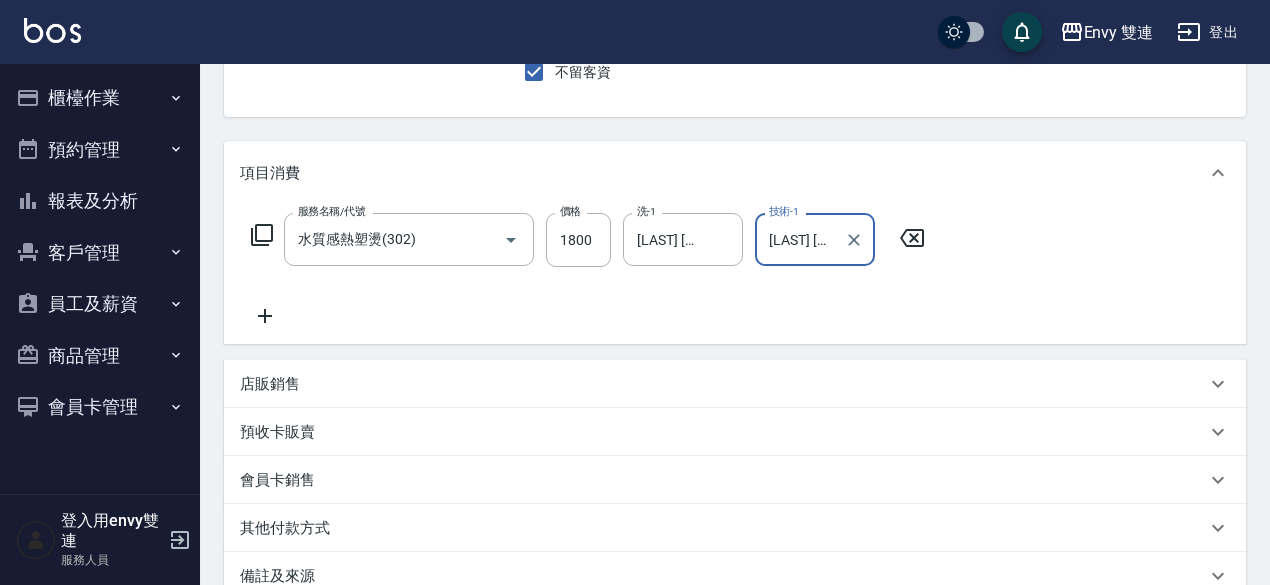 scroll, scrollTop: 145, scrollLeft: 0, axis: vertical 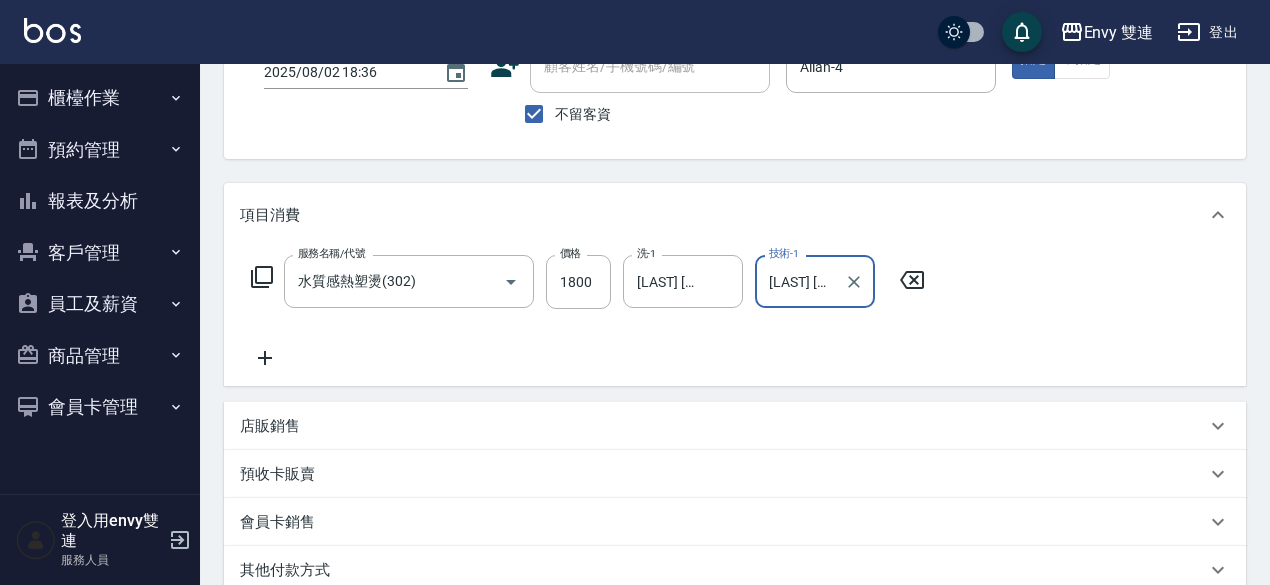type on "[LAST]-[NUMBER]" 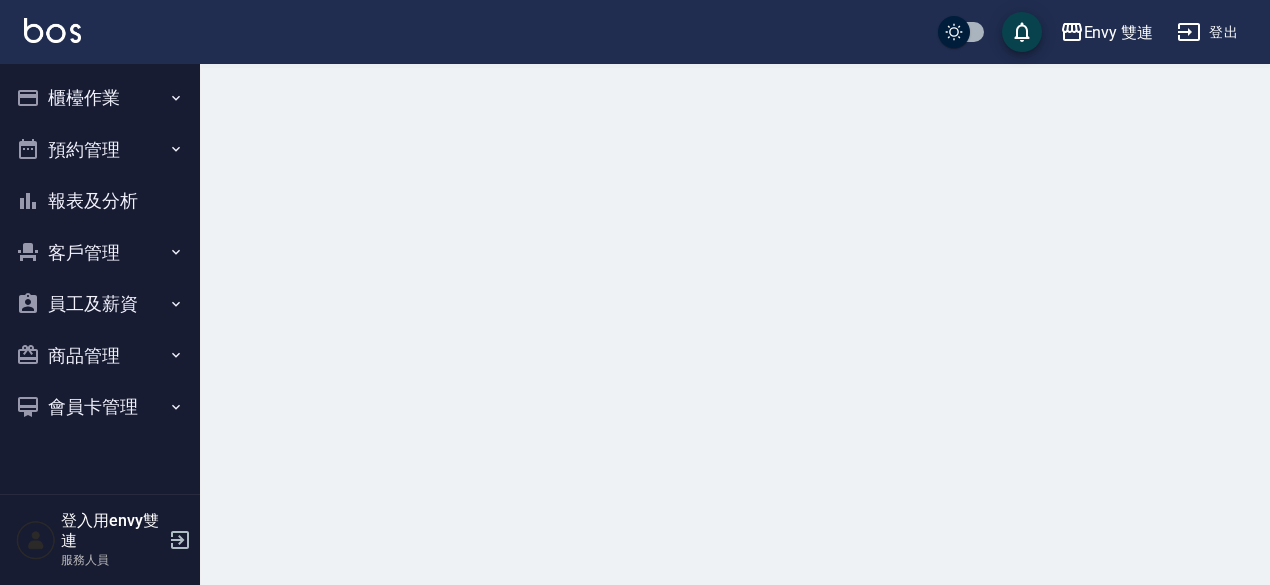 scroll, scrollTop: 0, scrollLeft: 0, axis: both 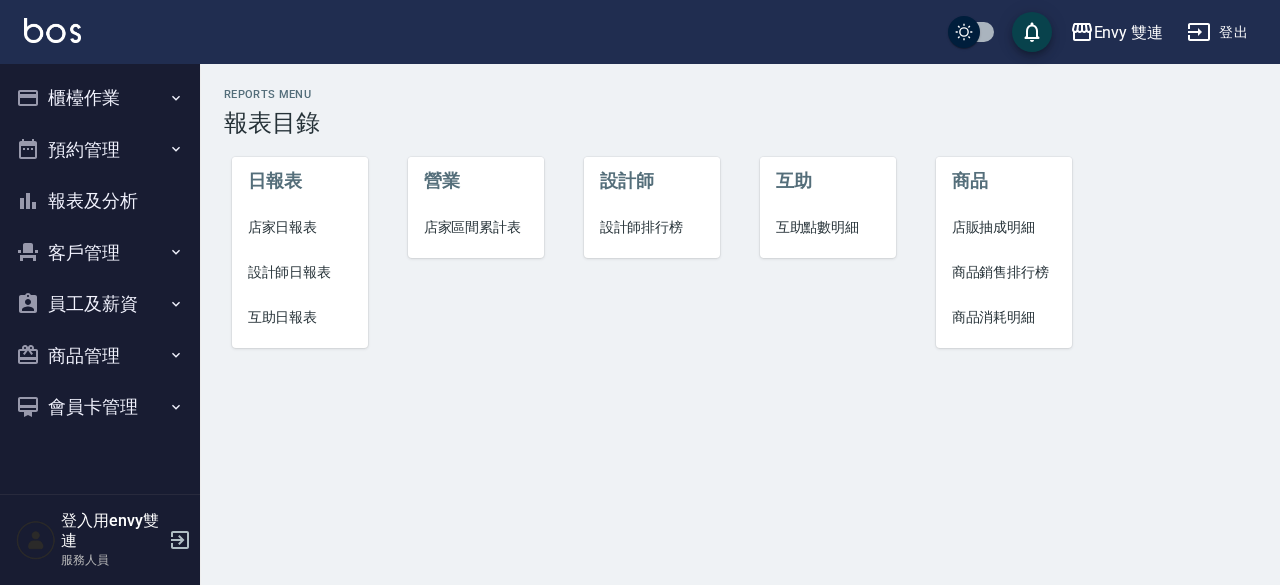 click on "互助日報表" at bounding box center [300, 317] 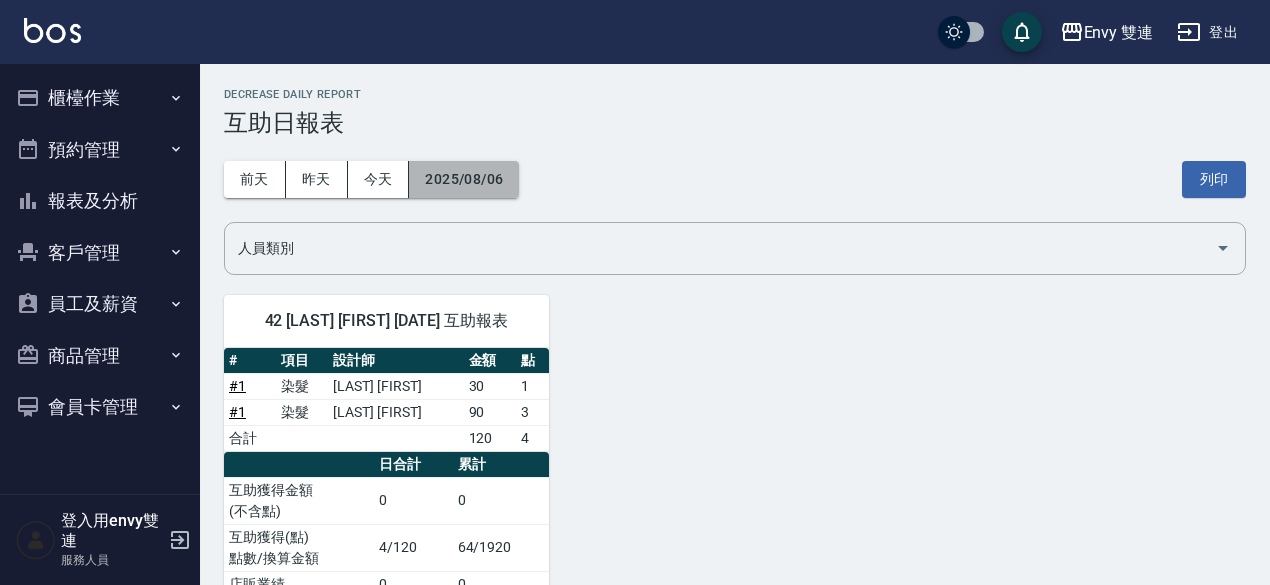 click on "2025/08/06" at bounding box center [464, 179] 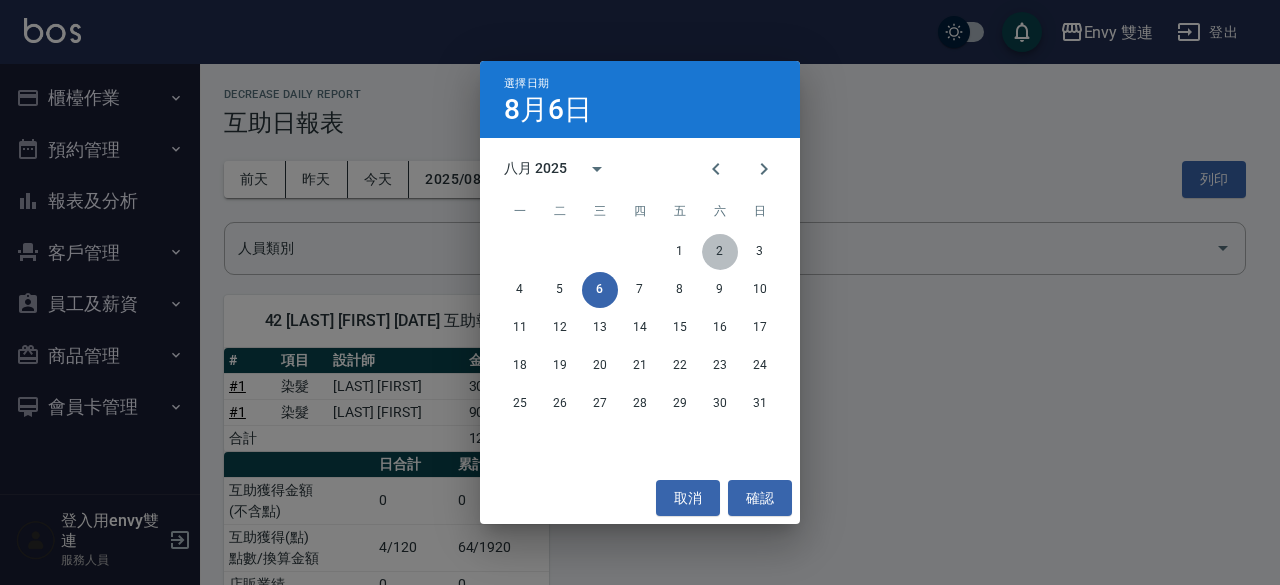 click on "2" at bounding box center (720, 252) 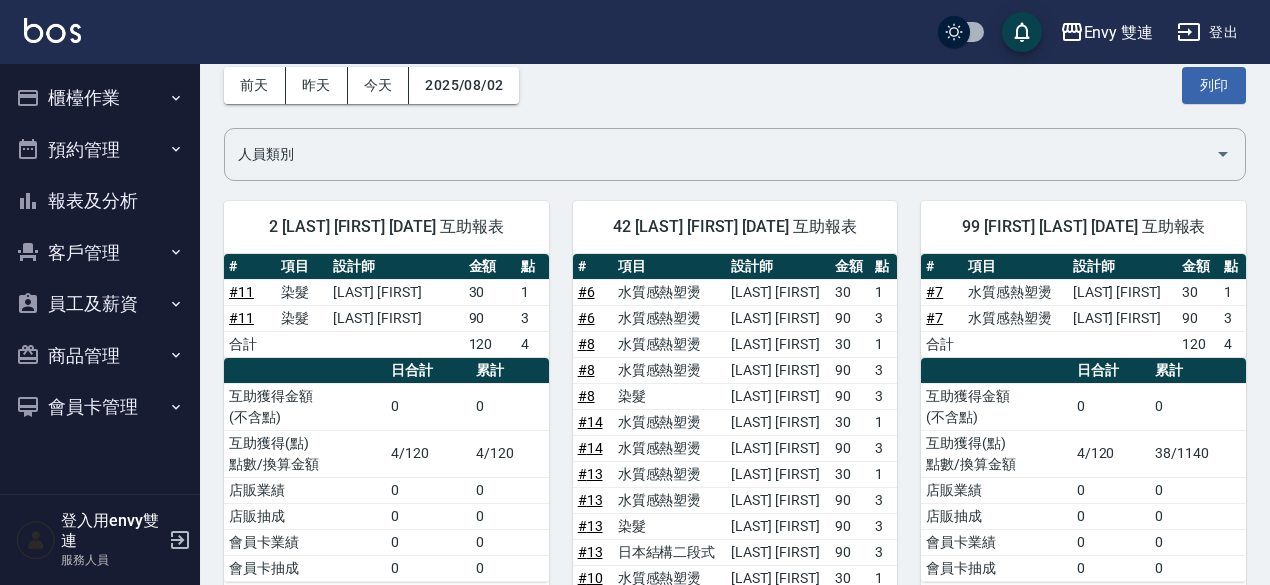 scroll, scrollTop: 0, scrollLeft: 0, axis: both 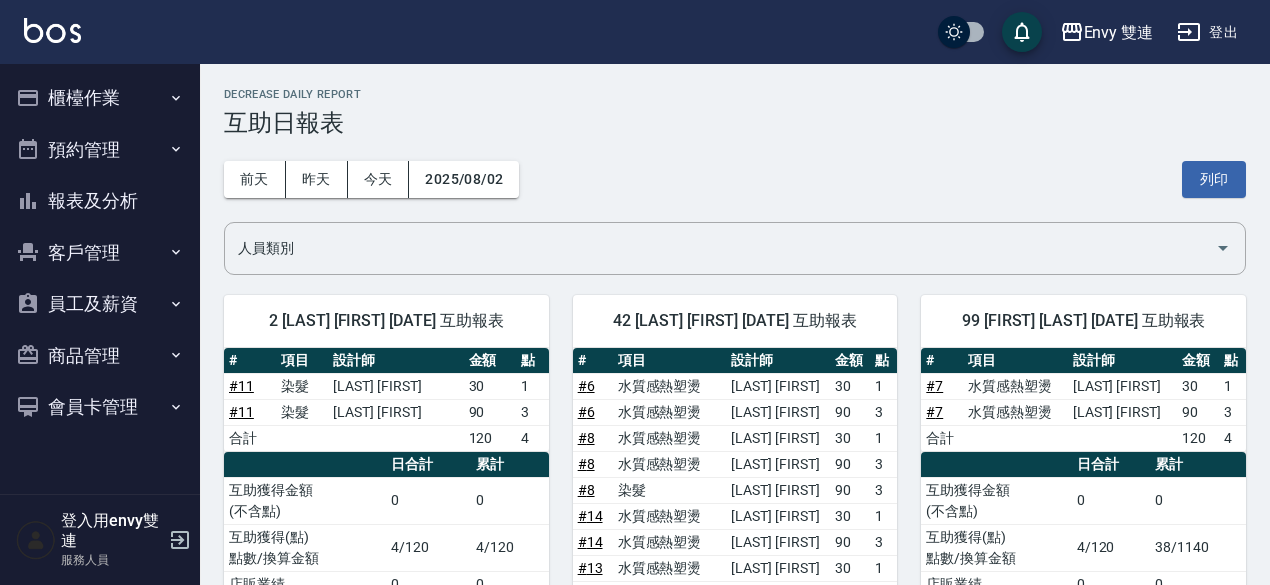 click on "櫃檯作業" at bounding box center (100, 98) 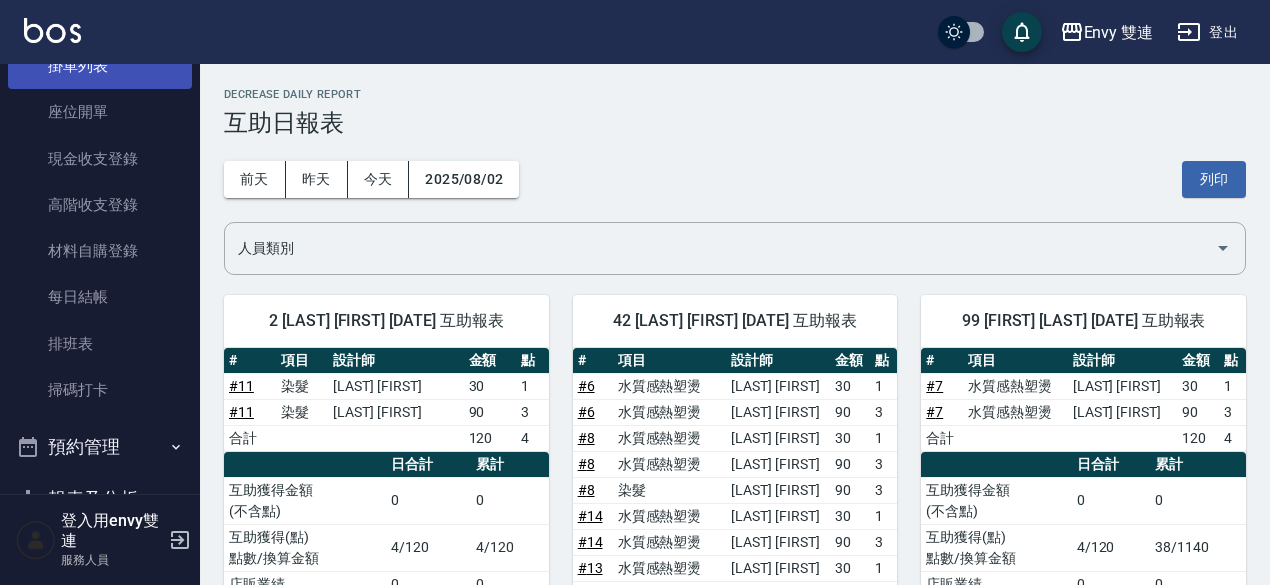 scroll, scrollTop: 182, scrollLeft: 0, axis: vertical 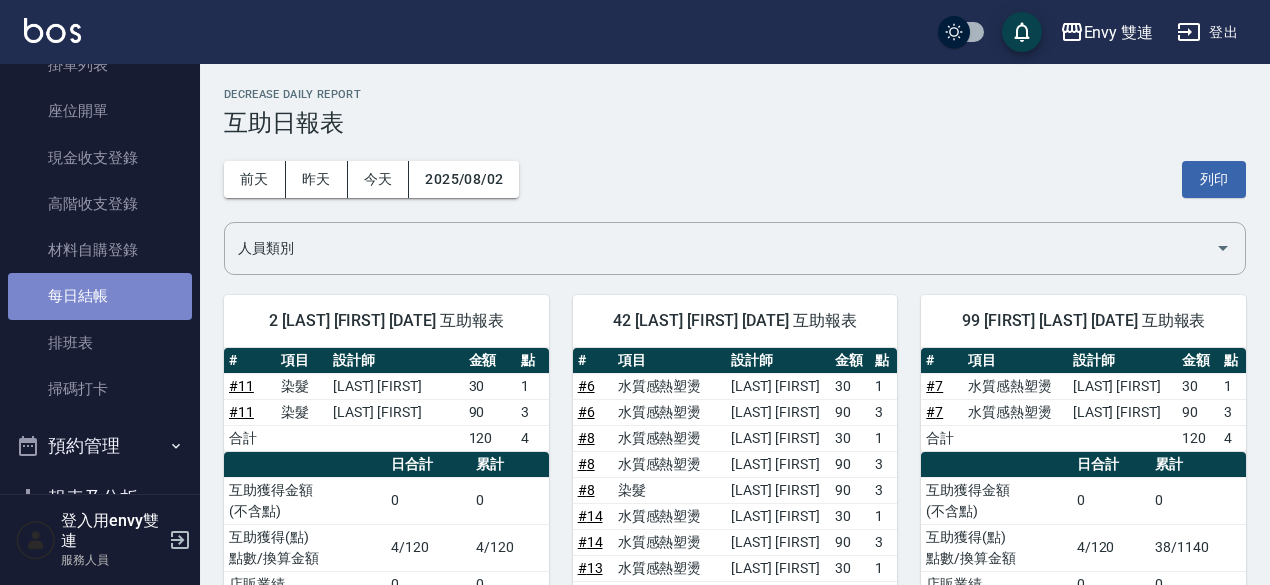 click on "每日結帳" at bounding box center [100, 296] 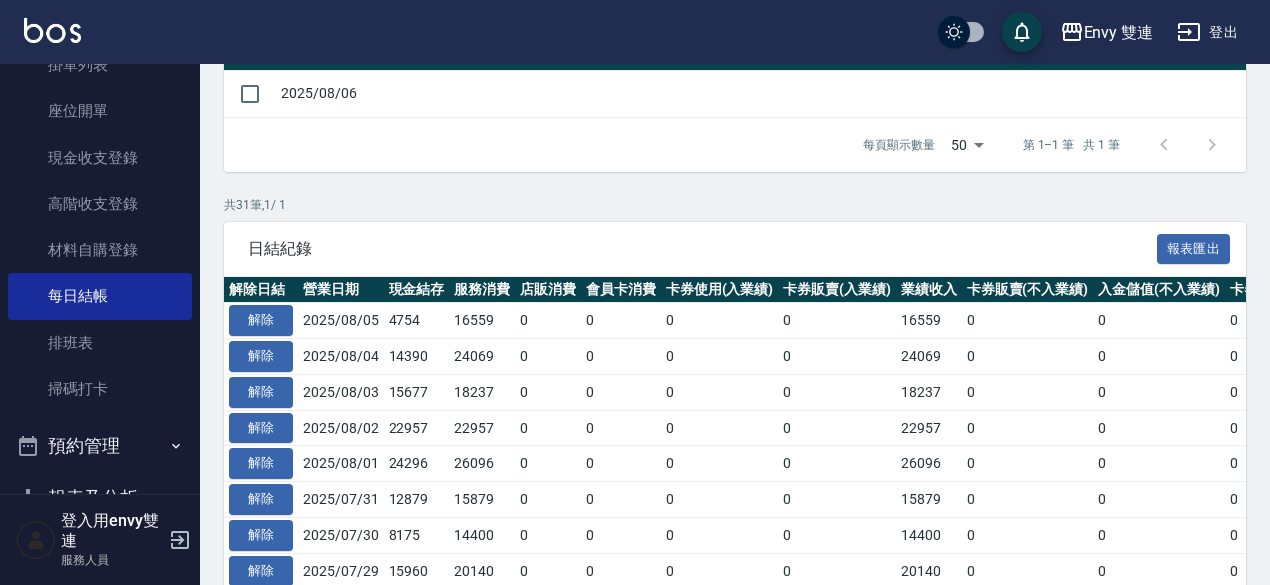 scroll, scrollTop: 278, scrollLeft: 0, axis: vertical 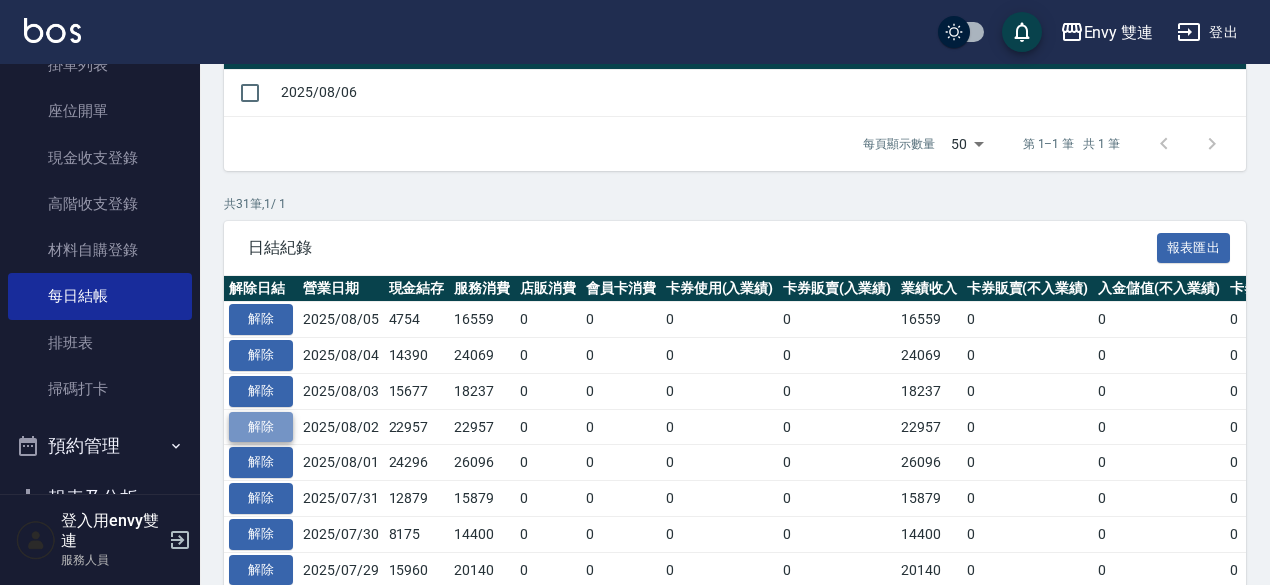 click on "解除" at bounding box center (261, 427) 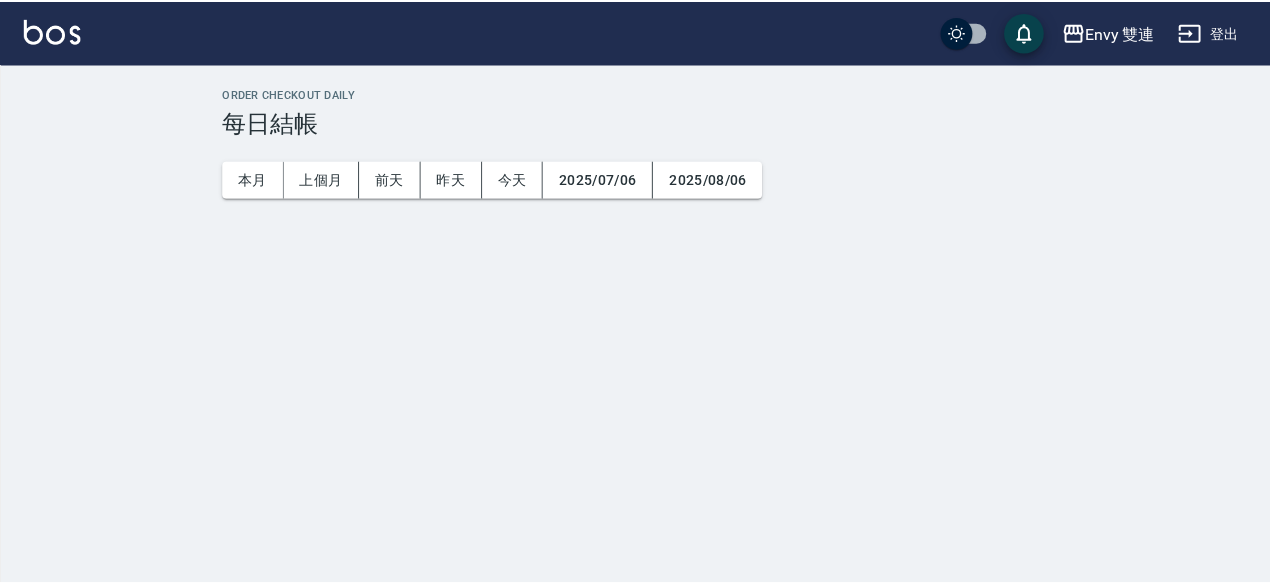 scroll, scrollTop: 0, scrollLeft: 0, axis: both 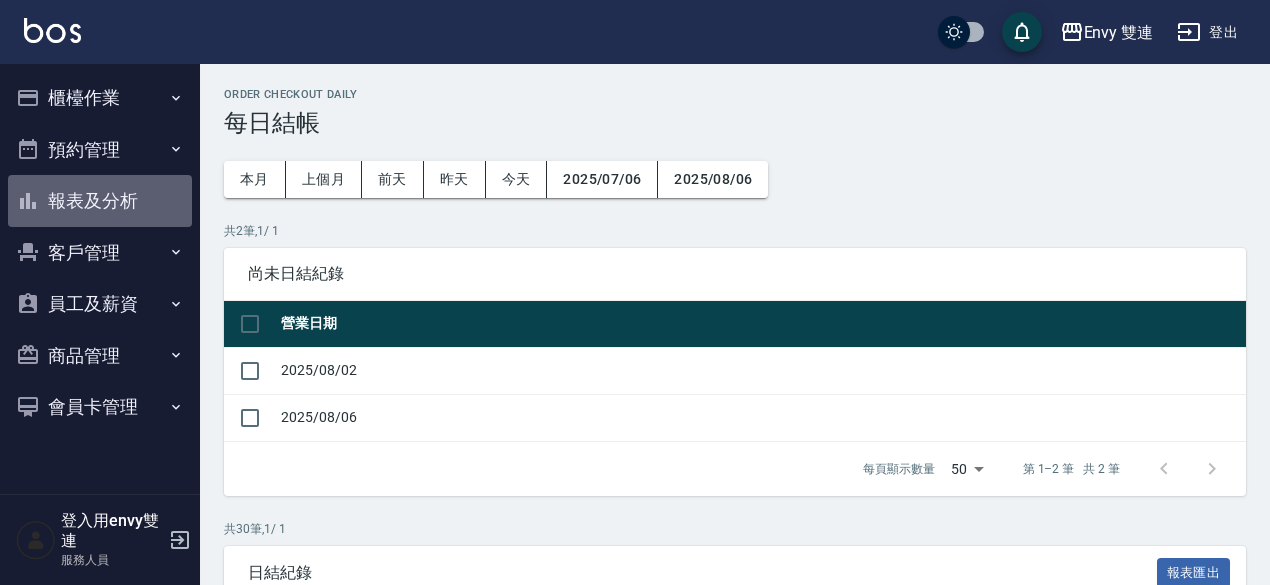click on "報表及分析" at bounding box center (100, 201) 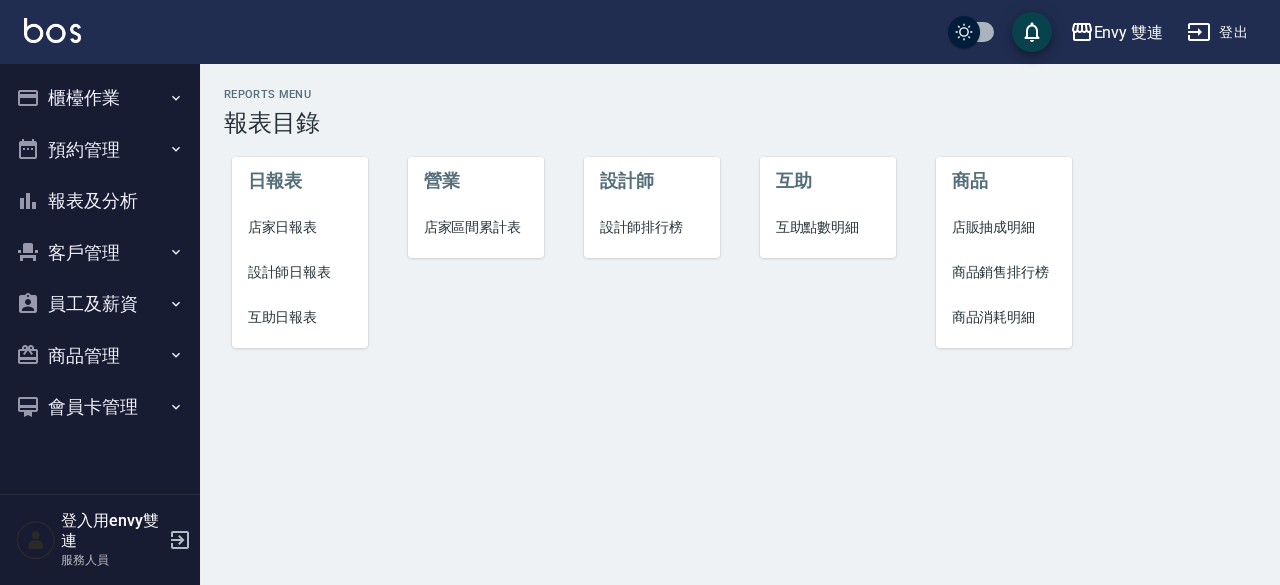 click on "互助日報表" at bounding box center (300, 317) 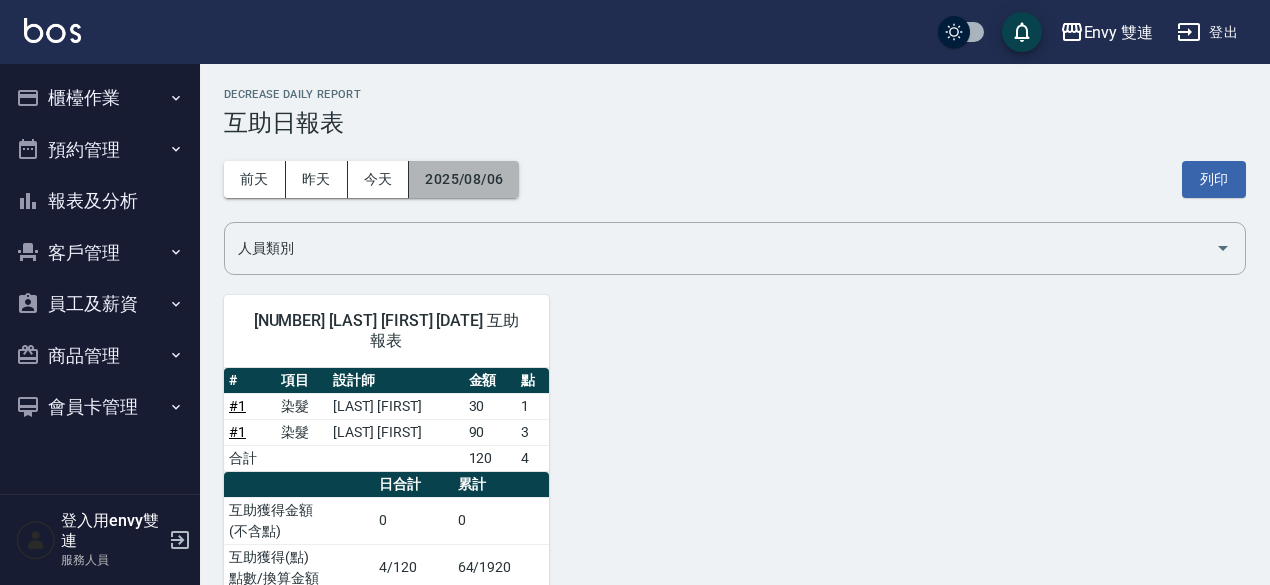 click on "2025/08/06" at bounding box center [464, 179] 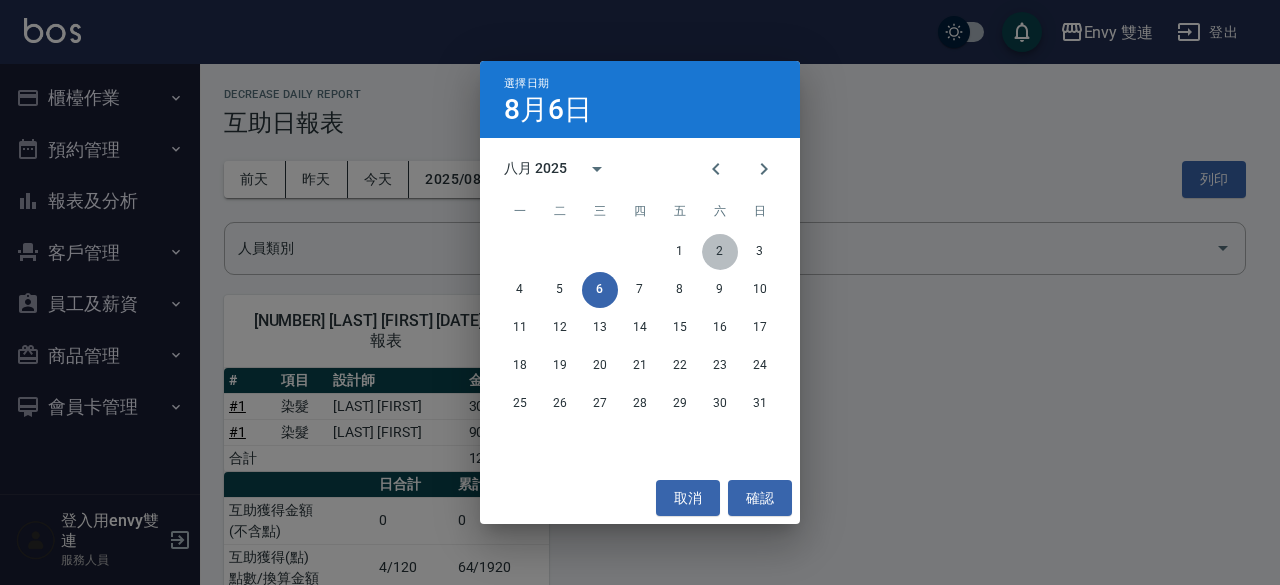 click on "2" at bounding box center (720, 252) 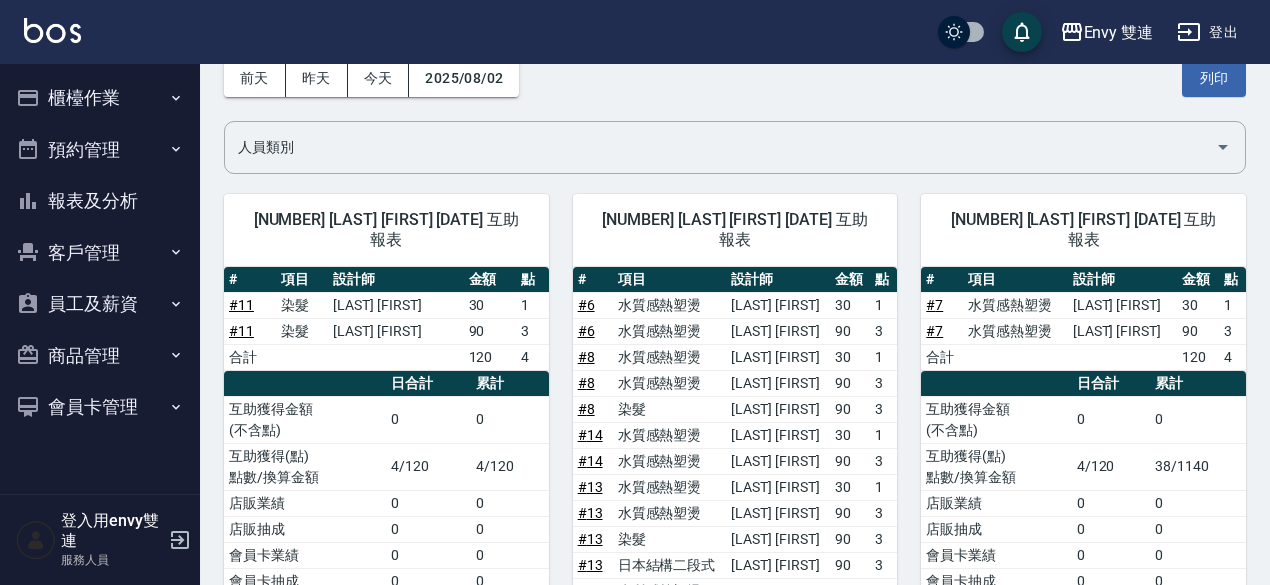 scroll, scrollTop: 110, scrollLeft: 0, axis: vertical 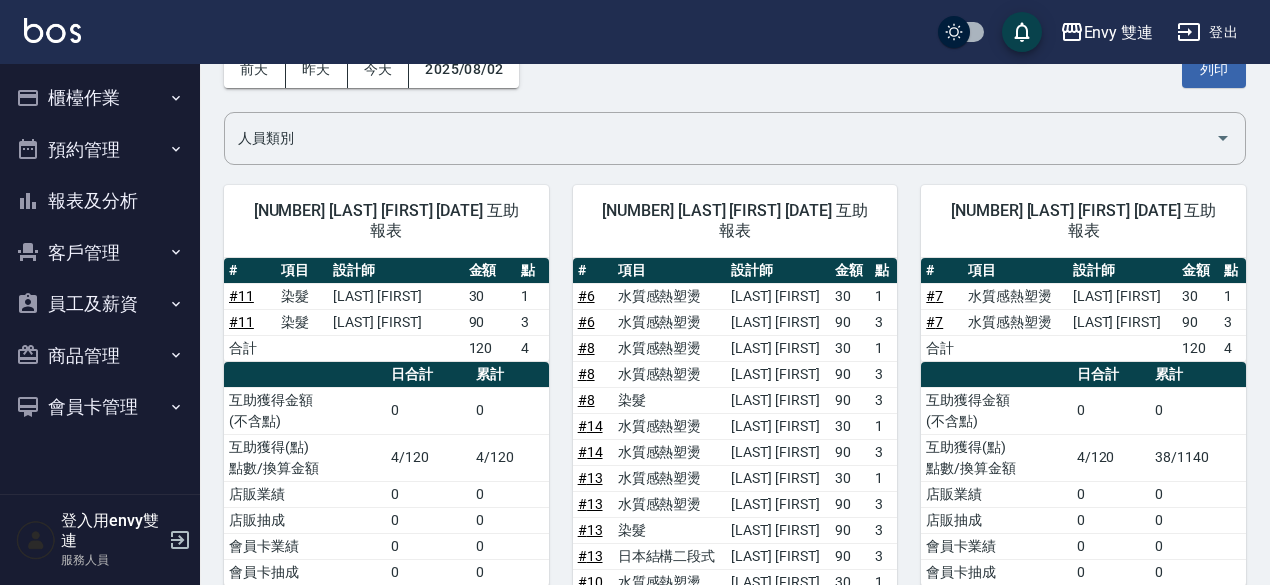 click on "# 7" at bounding box center (934, 322) 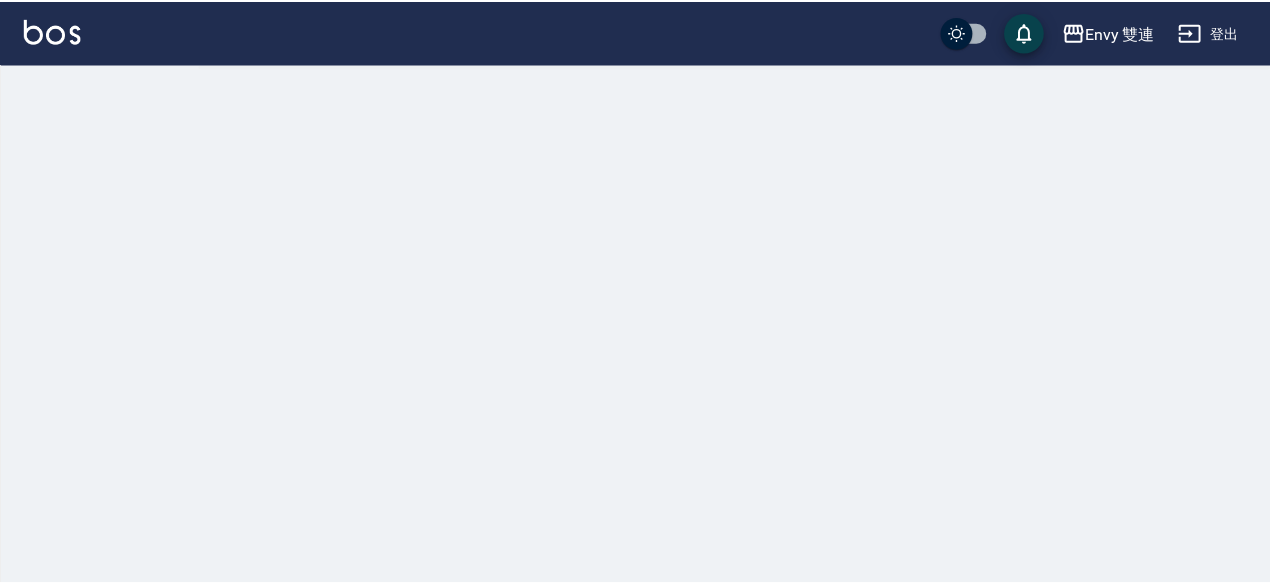 scroll, scrollTop: 0, scrollLeft: 0, axis: both 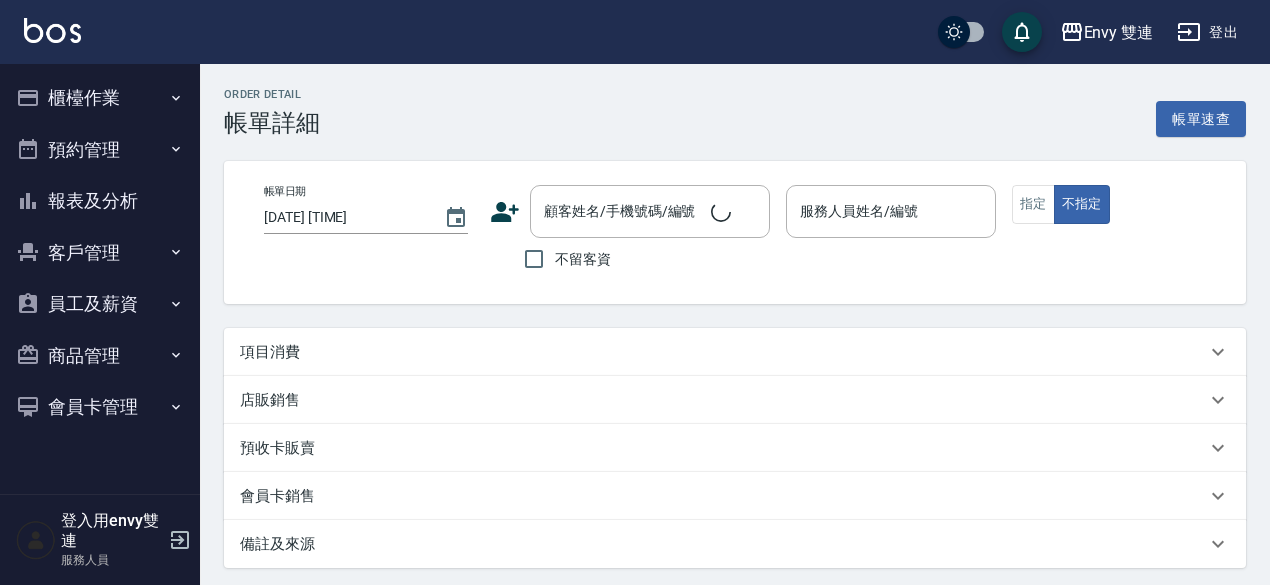 type on "2025/08/02 18:36" 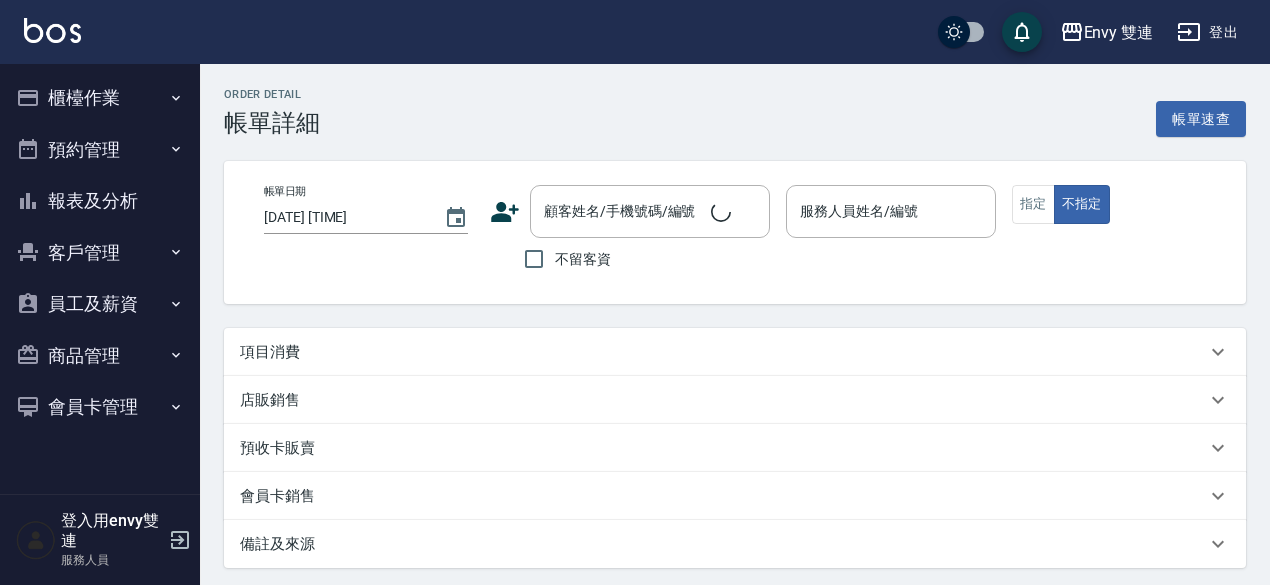 checkbox on "true" 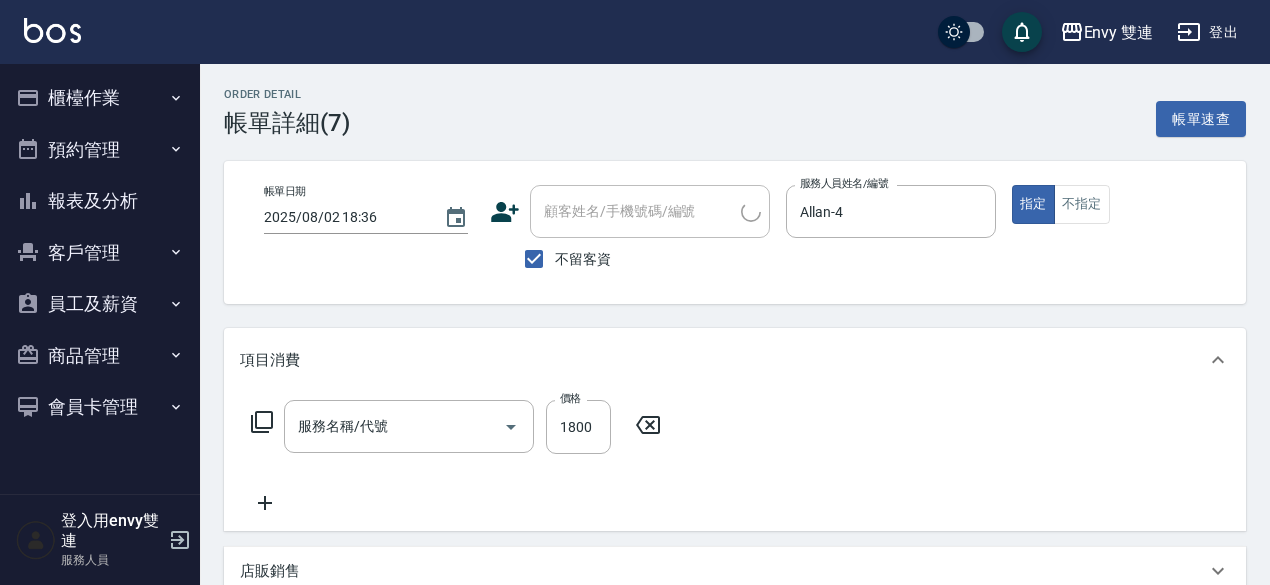 type on "水質感熱塑燙(302)" 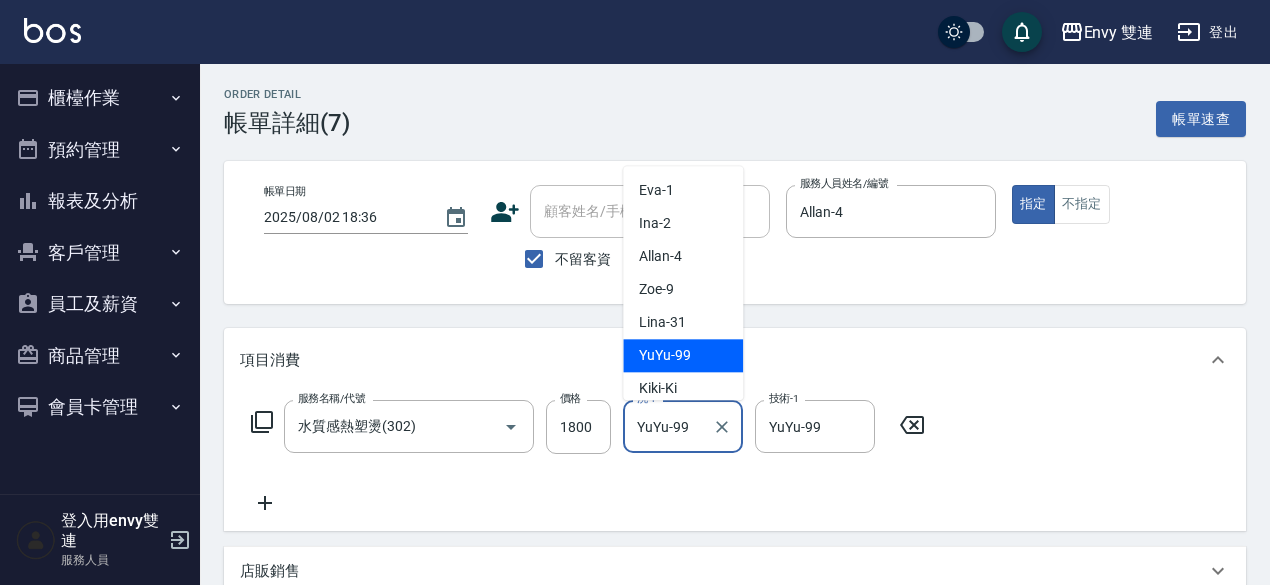 click on "YuYu-99" at bounding box center [668, 426] 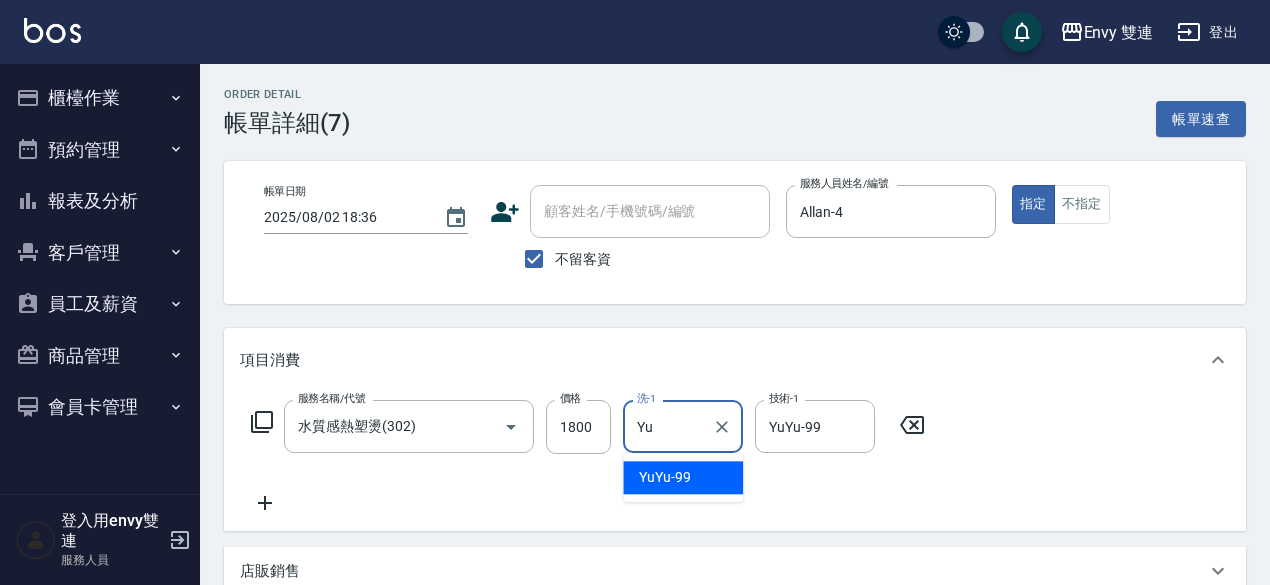 type on "Y" 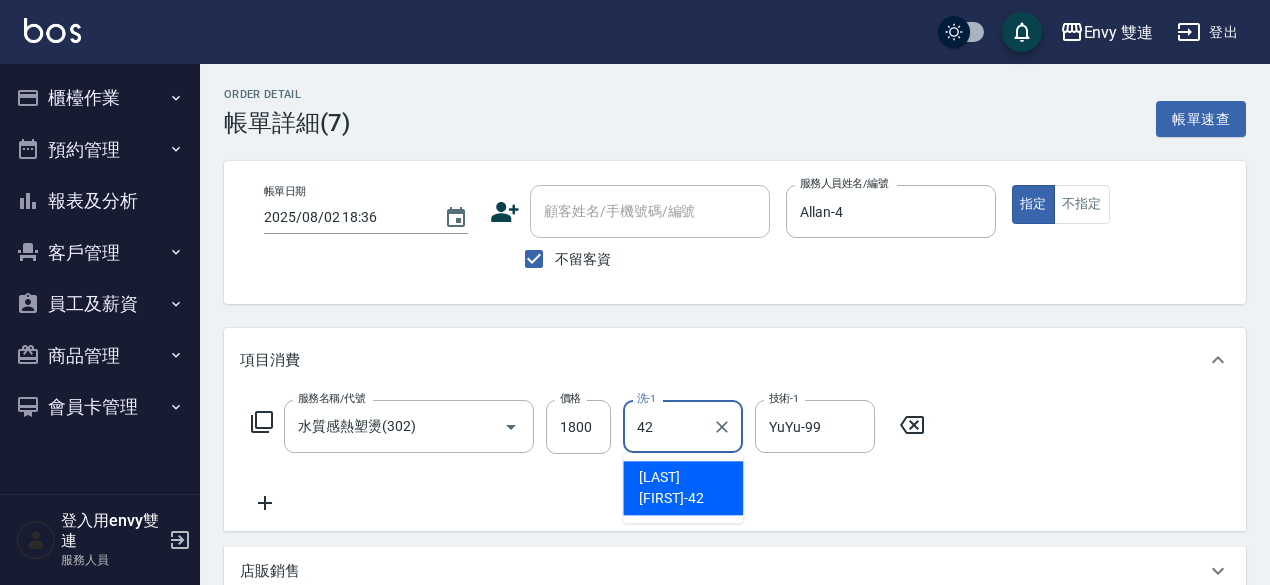 type on "[LAST]-[NUMBER]" 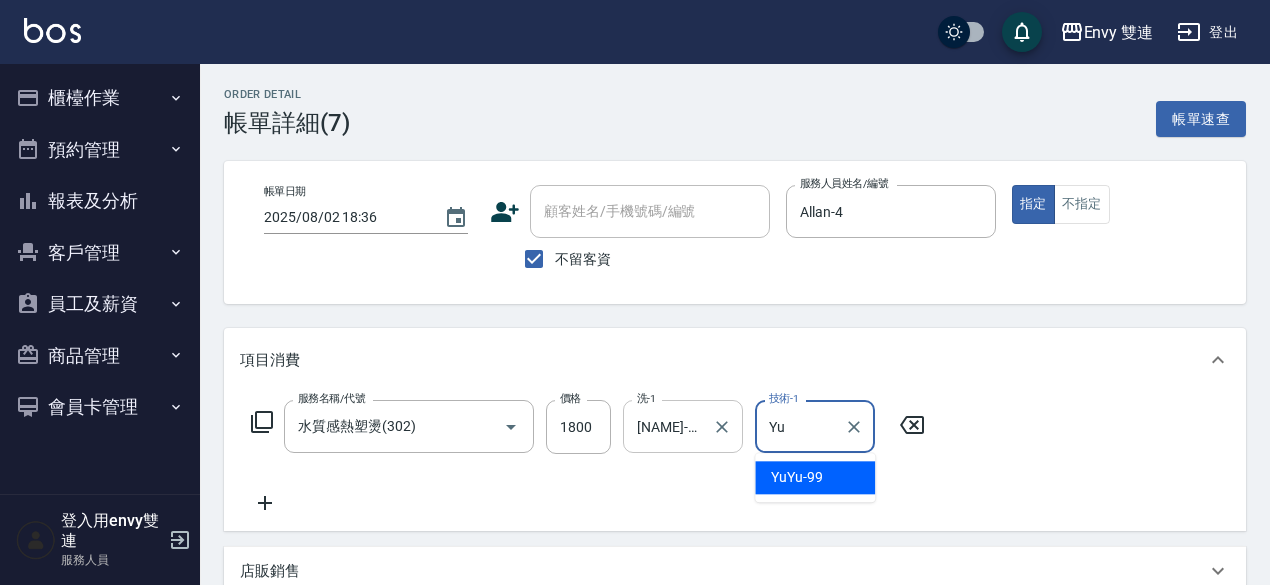 type on "Y" 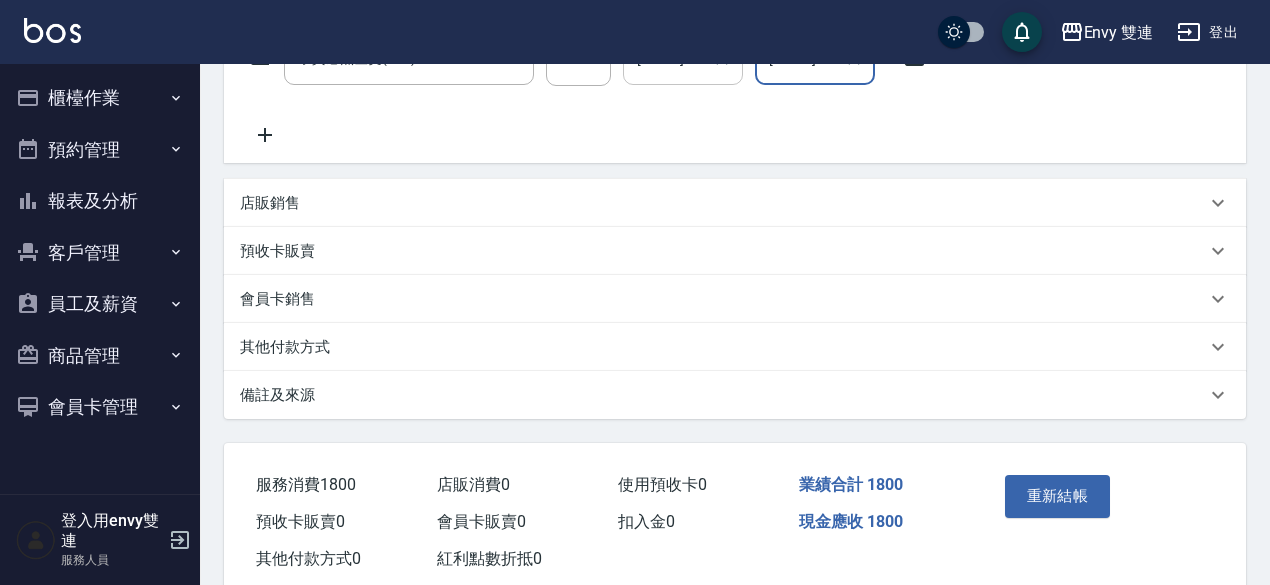 scroll, scrollTop: 416, scrollLeft: 0, axis: vertical 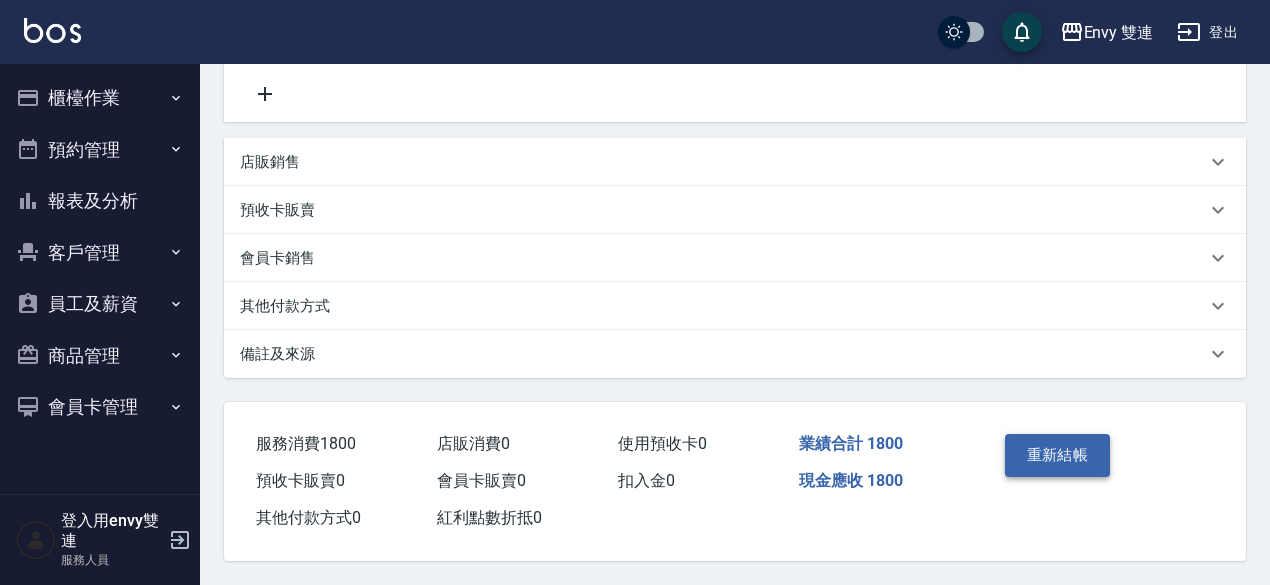 type on "[LAST]-[NUMBER]" 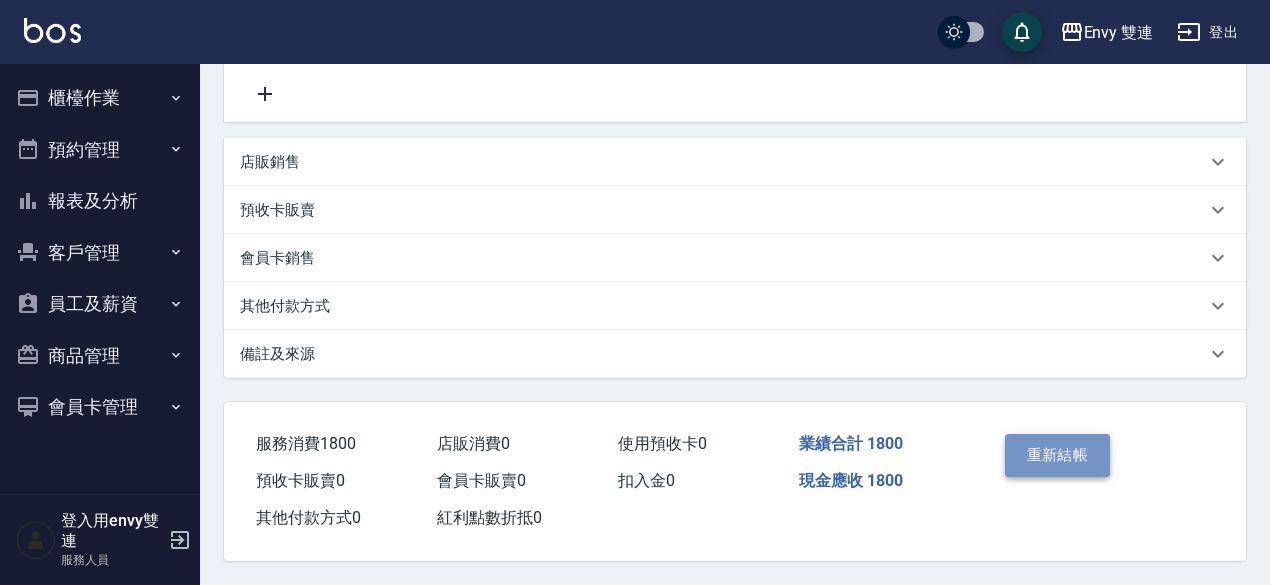 click on "重新結帳" at bounding box center (1058, 455) 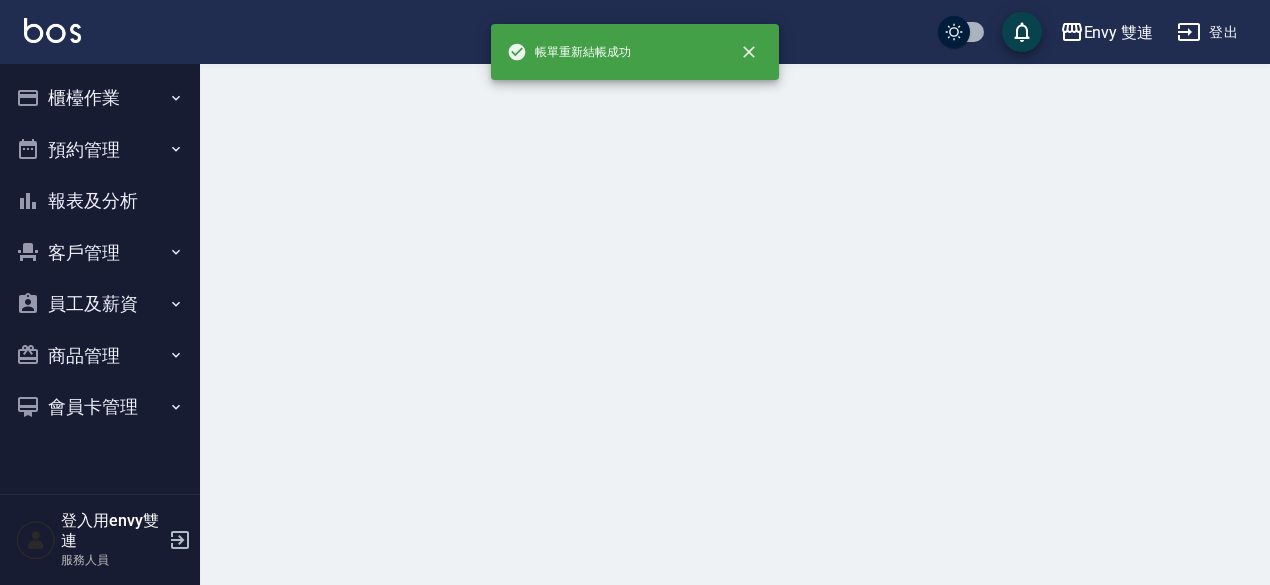 scroll, scrollTop: 0, scrollLeft: 0, axis: both 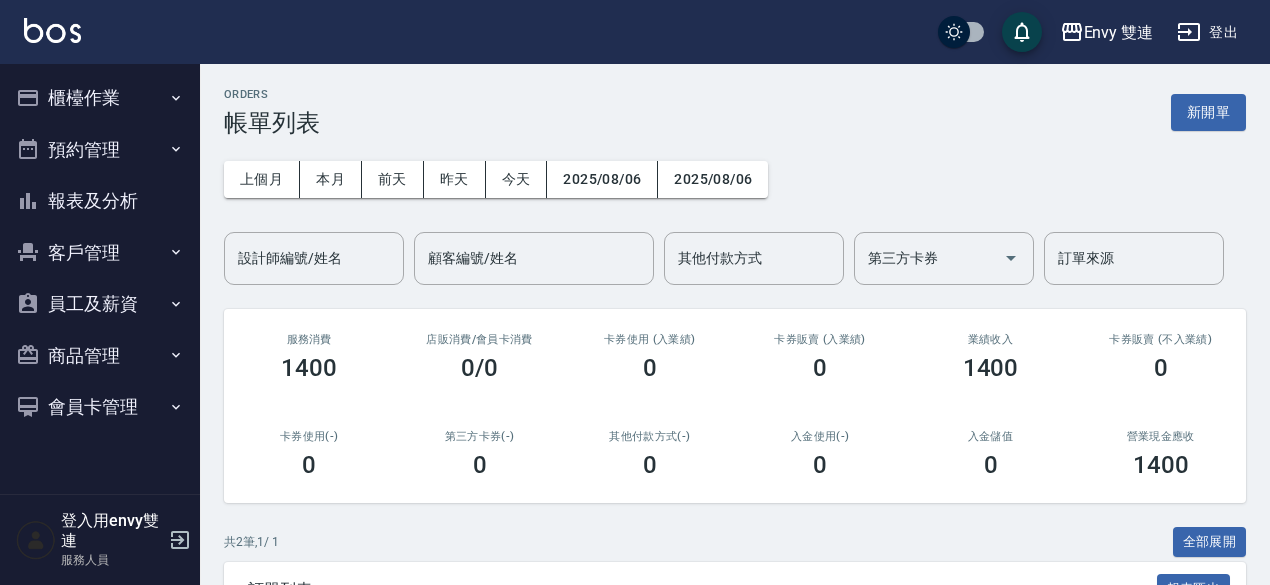 click on "櫃檯作業" at bounding box center (100, 98) 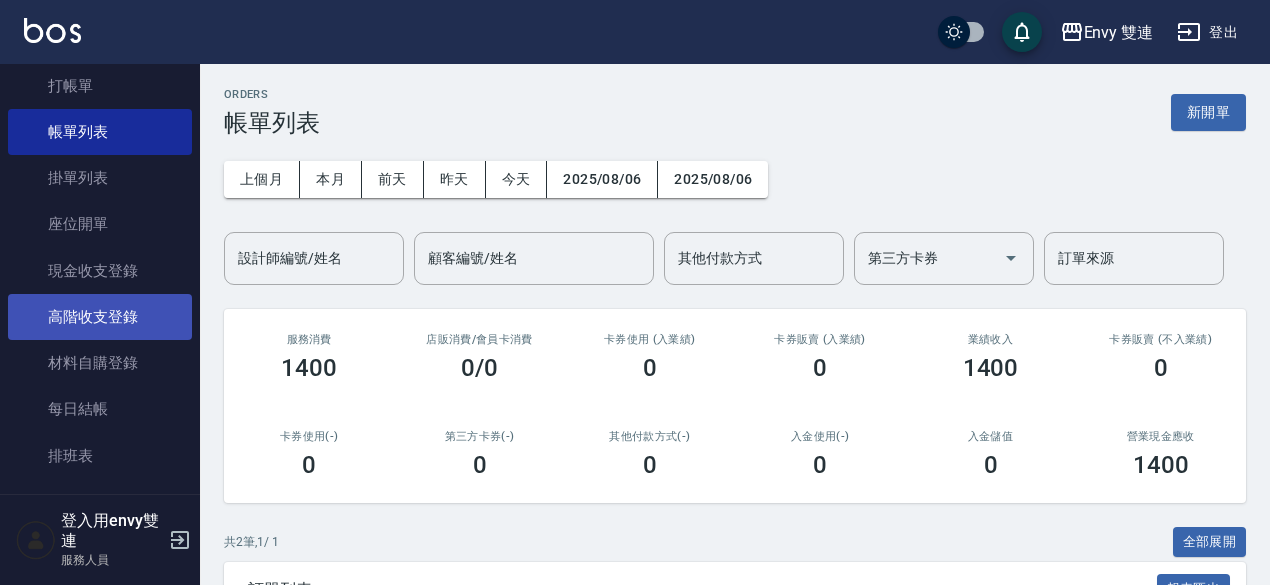 scroll, scrollTop: 75, scrollLeft: 0, axis: vertical 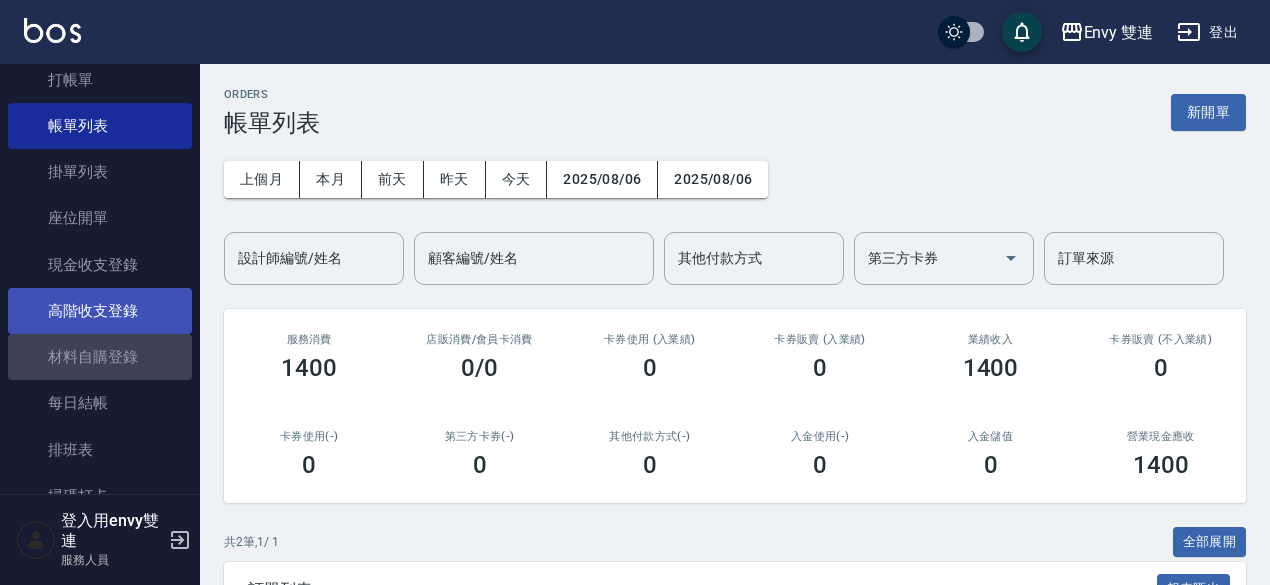 click on "材料自購登錄" at bounding box center (100, 357) 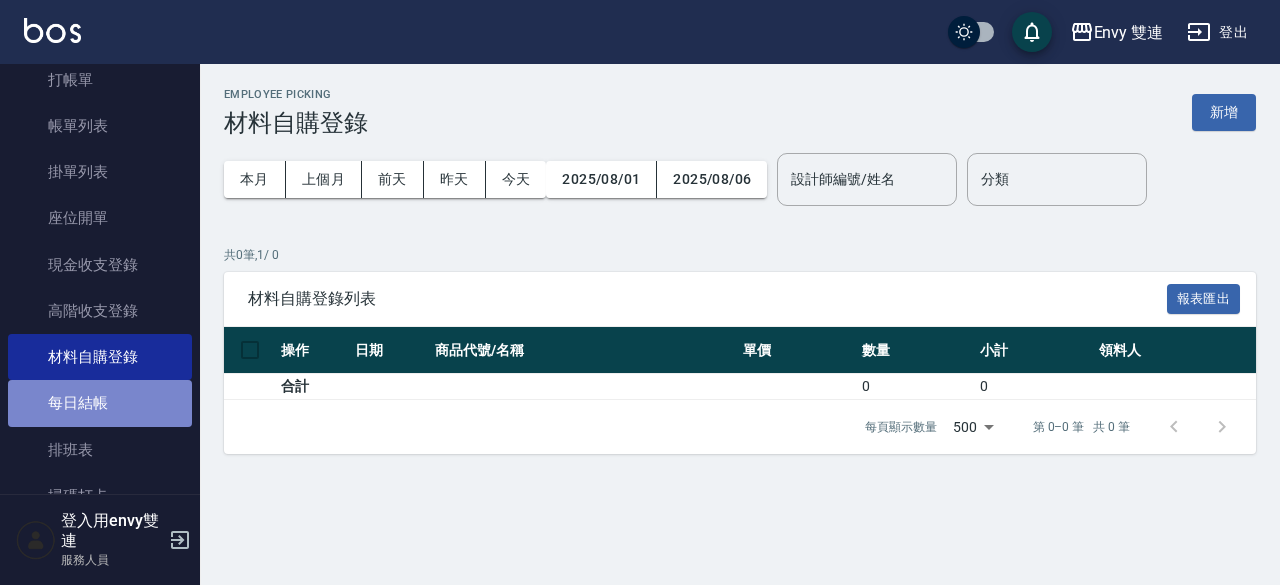 click on "每日結帳" at bounding box center [100, 403] 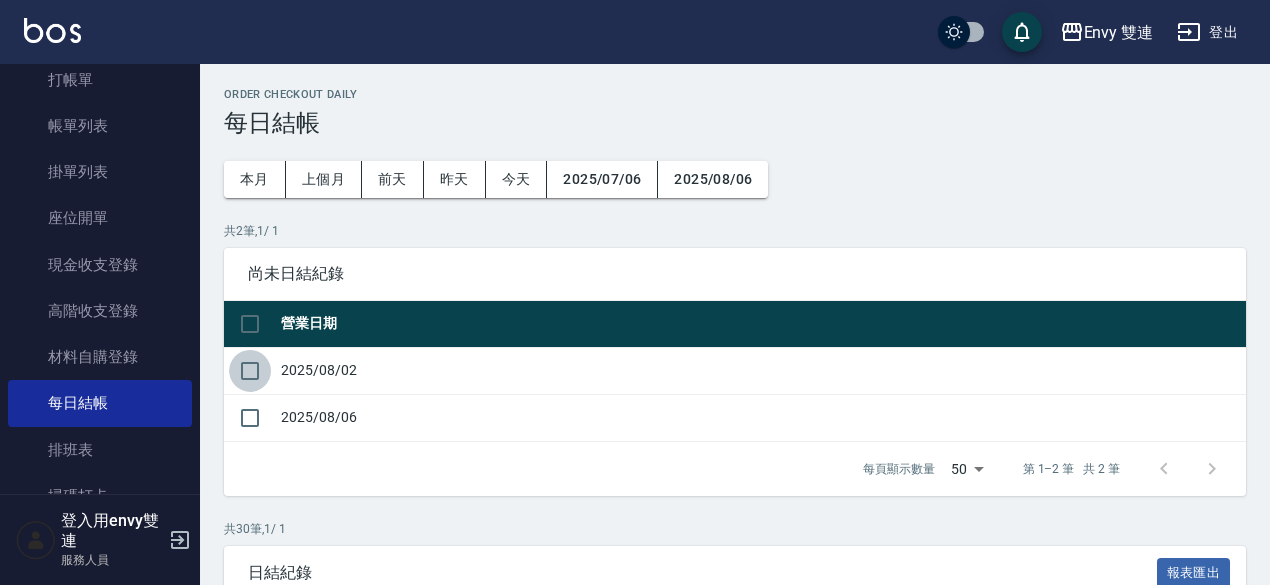click at bounding box center [250, 371] 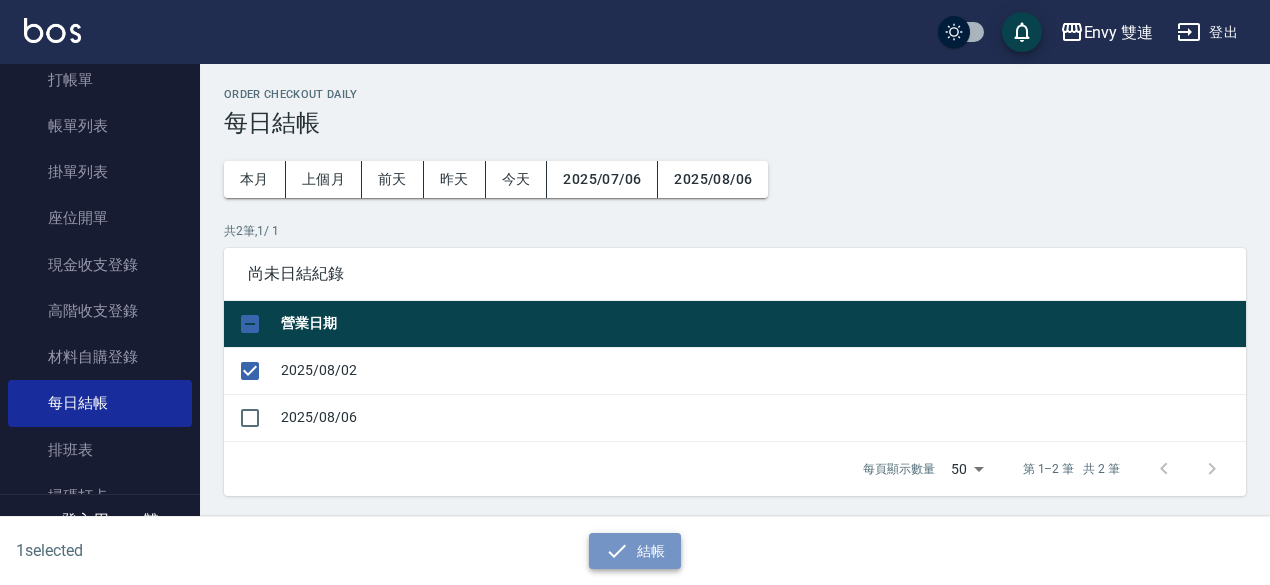 click on "結帳" at bounding box center [635, 551] 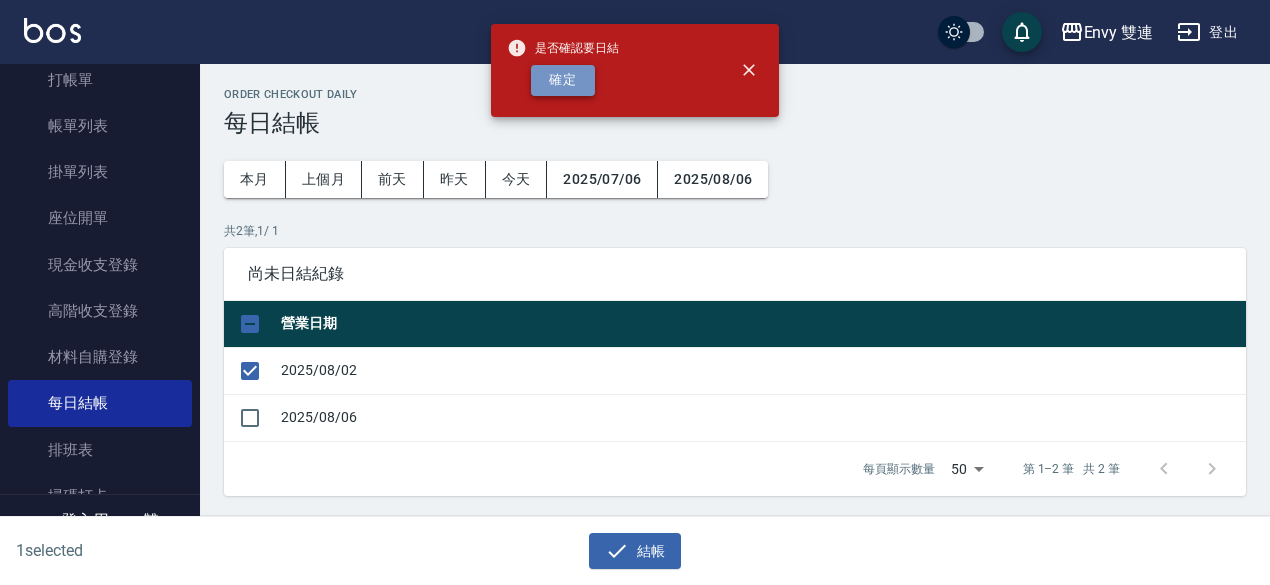 click on "確定" at bounding box center (563, 80) 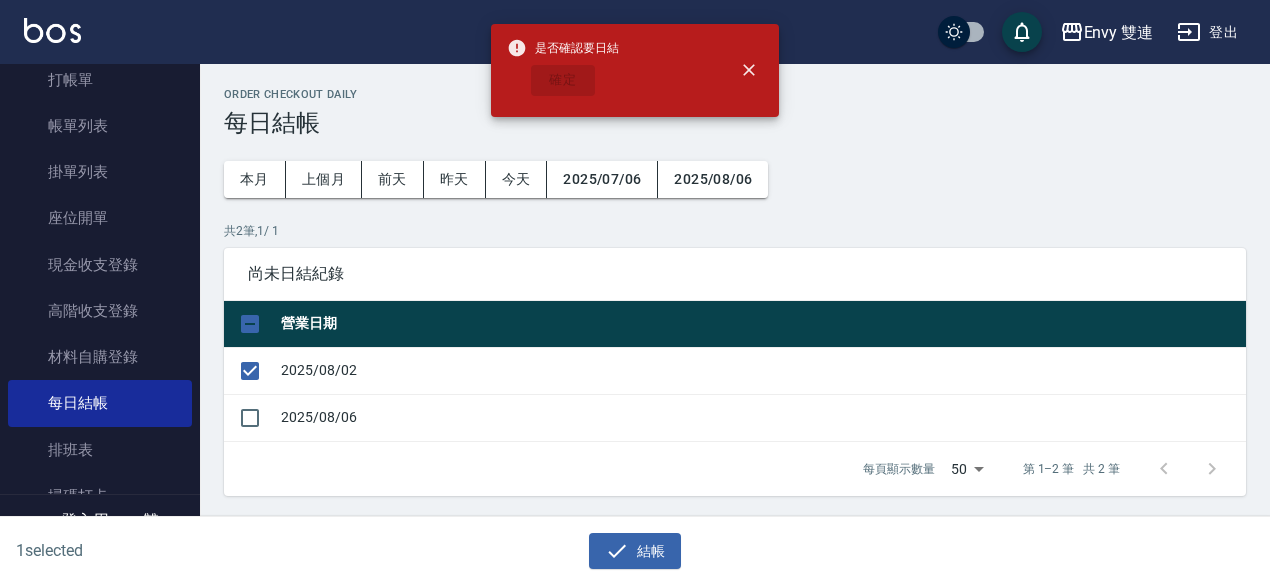 checkbox on "false" 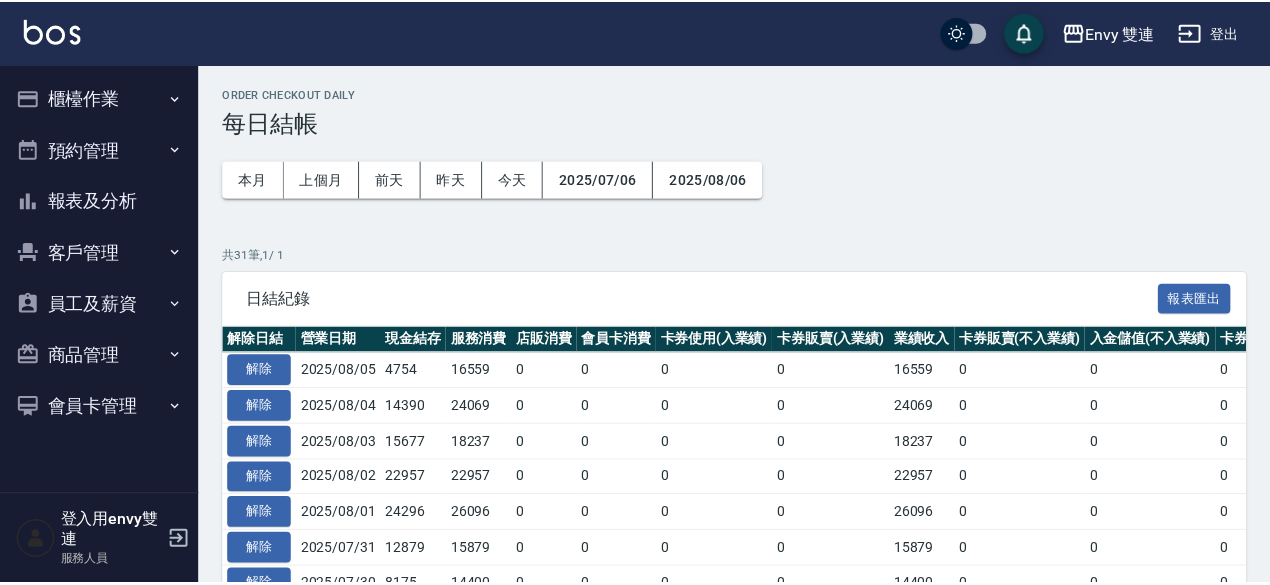 scroll, scrollTop: 0, scrollLeft: 0, axis: both 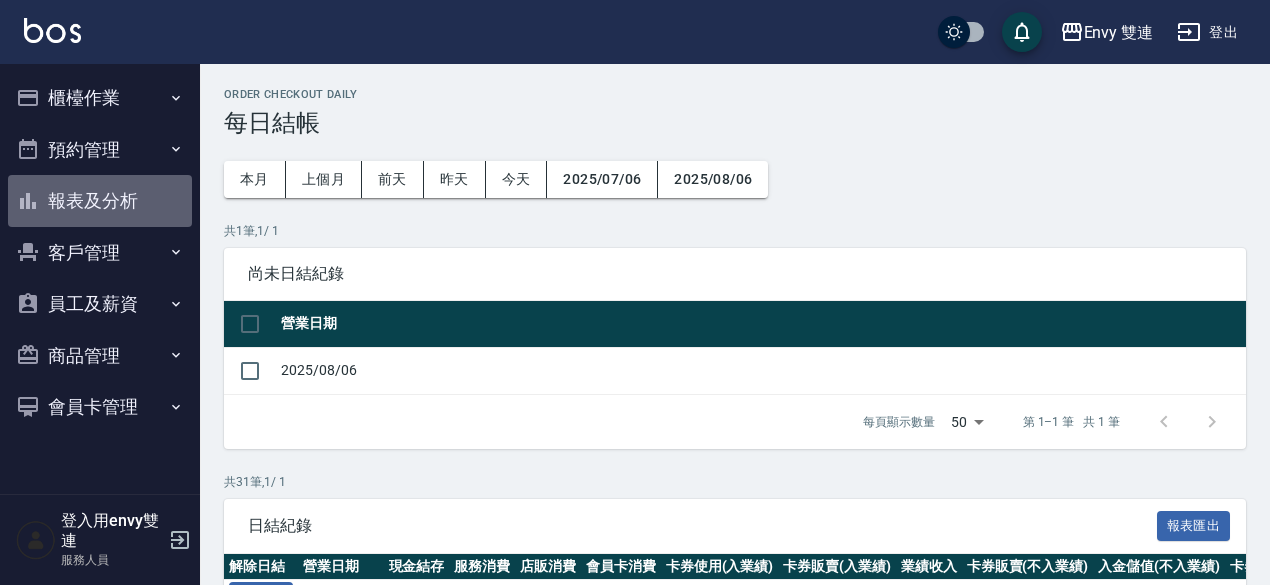 click on "報表及分析" at bounding box center [100, 201] 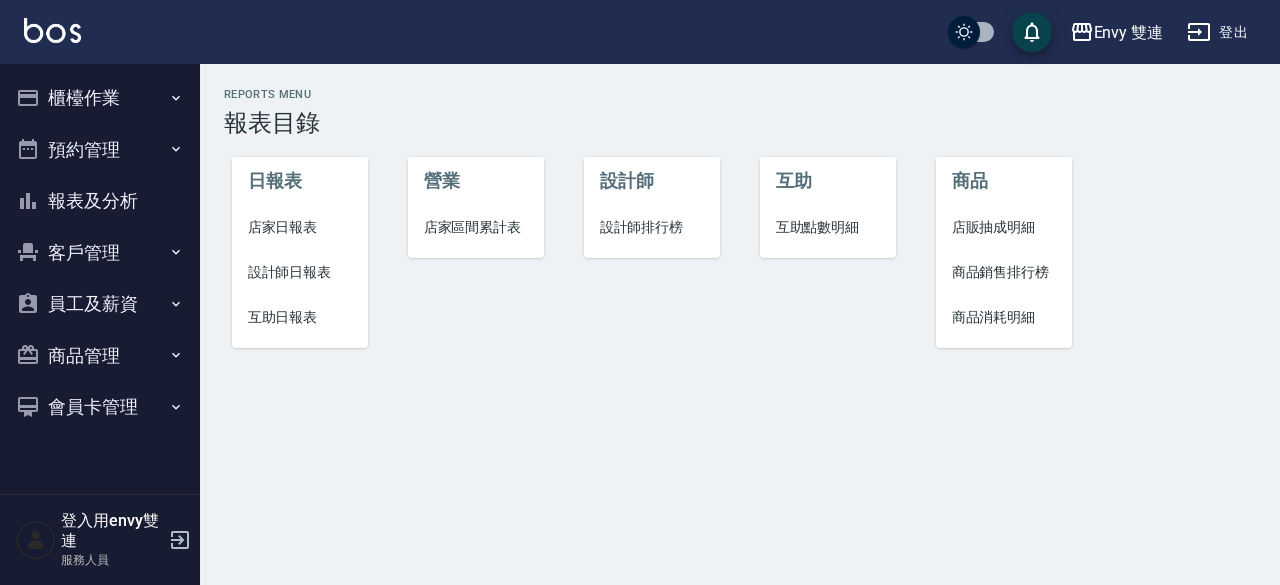 click on "互助日報表" at bounding box center [300, 317] 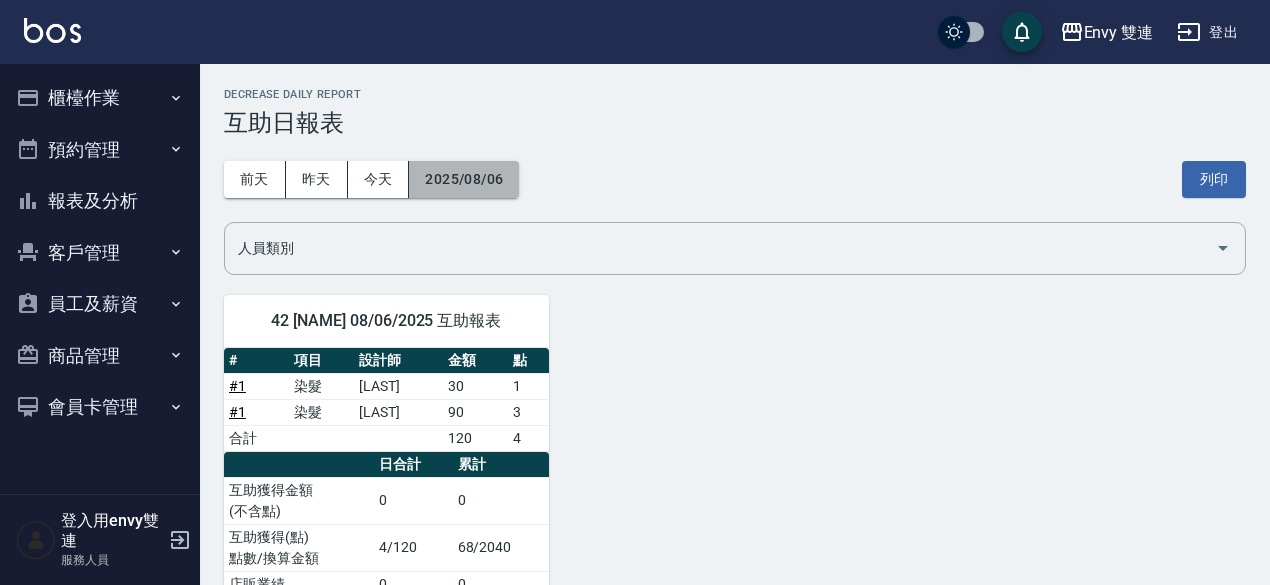 click on "2025/08/06" at bounding box center (464, 179) 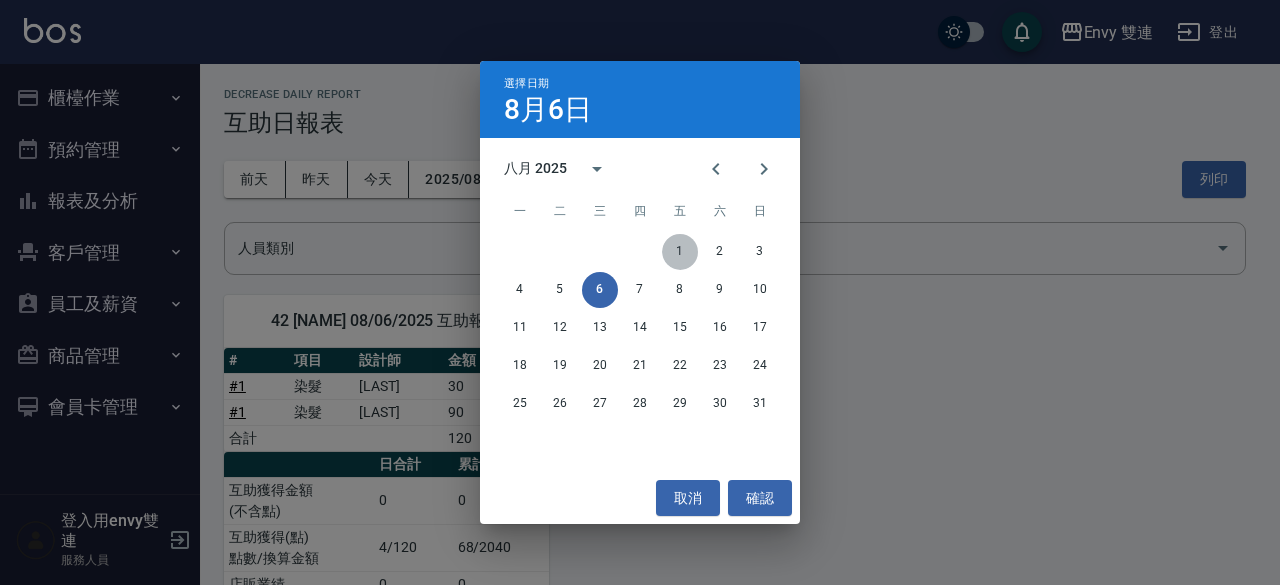 click on "1" at bounding box center (680, 252) 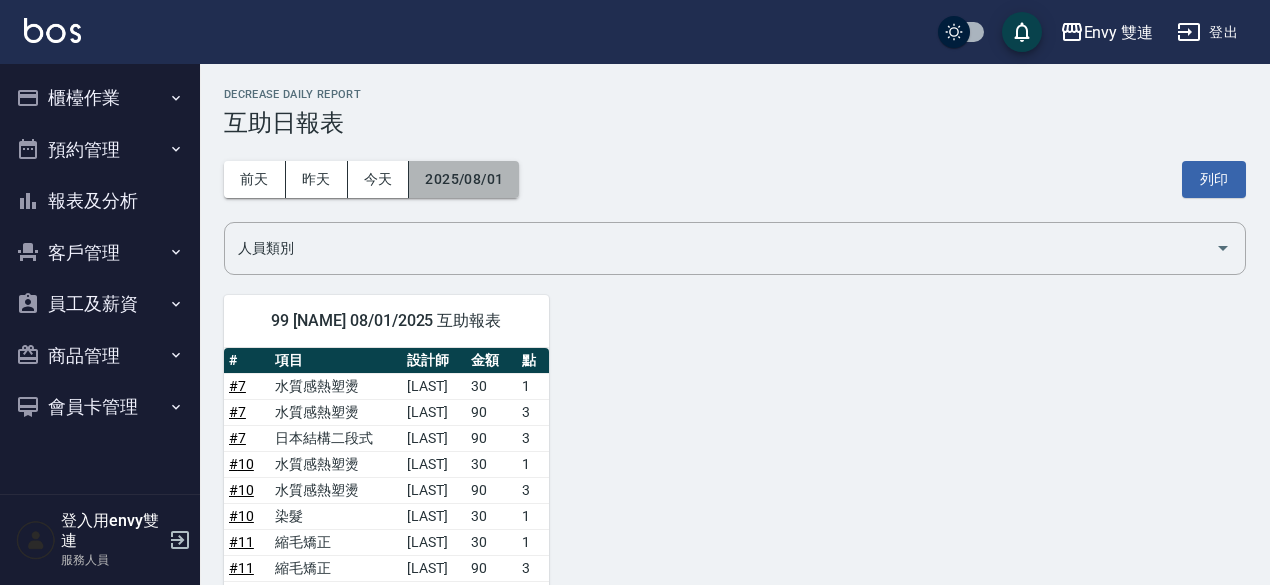click on "2025/08/01" at bounding box center (464, 179) 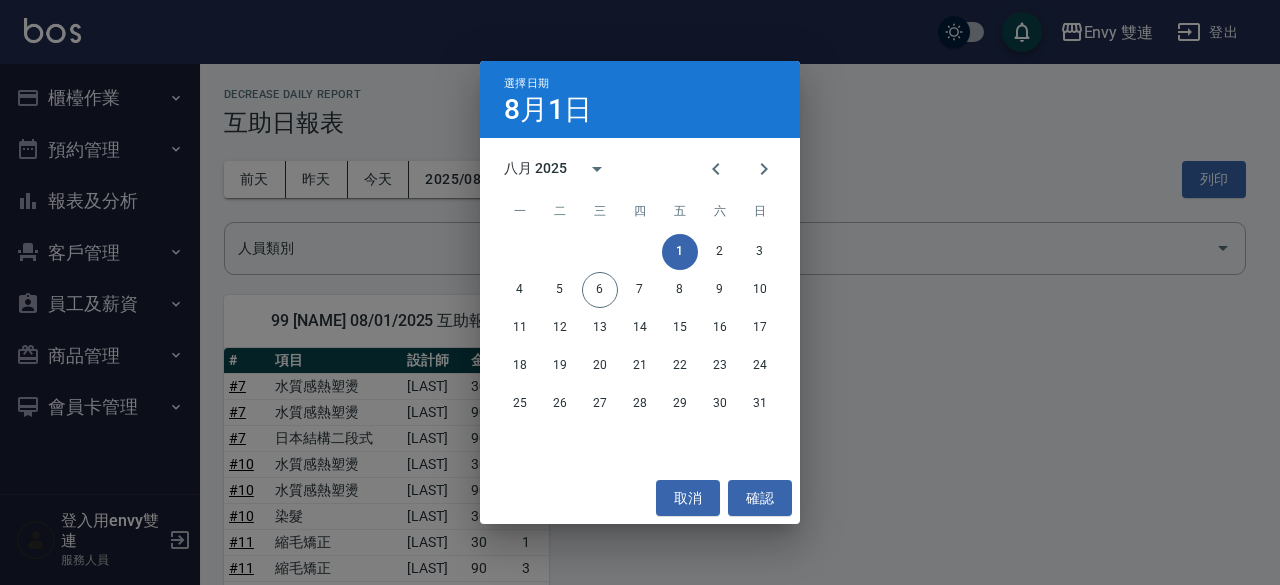 click on "選擇日期 8月1日 八月 2025 一 二 三 四 五 六 日 1 2 3 4 5 6 7 8 9 10 11 12 13 14 15 16 17 18 19 20 21 22 23 24 25 26 27 28 29 30 31 取消 確認" at bounding box center [640, 292] 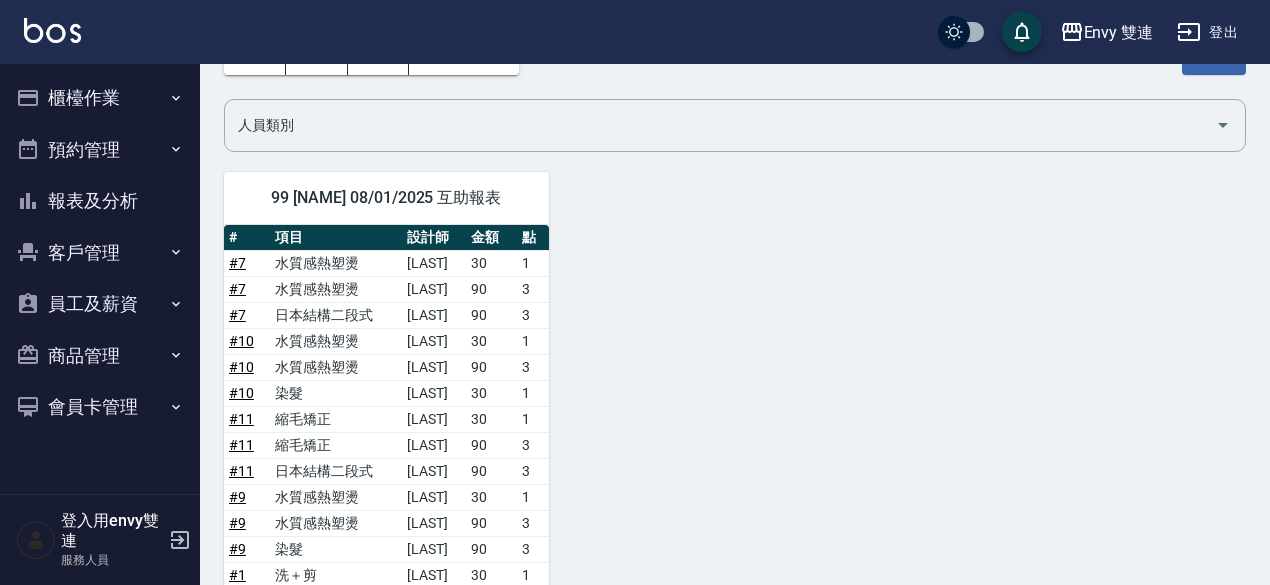 scroll, scrollTop: 0, scrollLeft: 0, axis: both 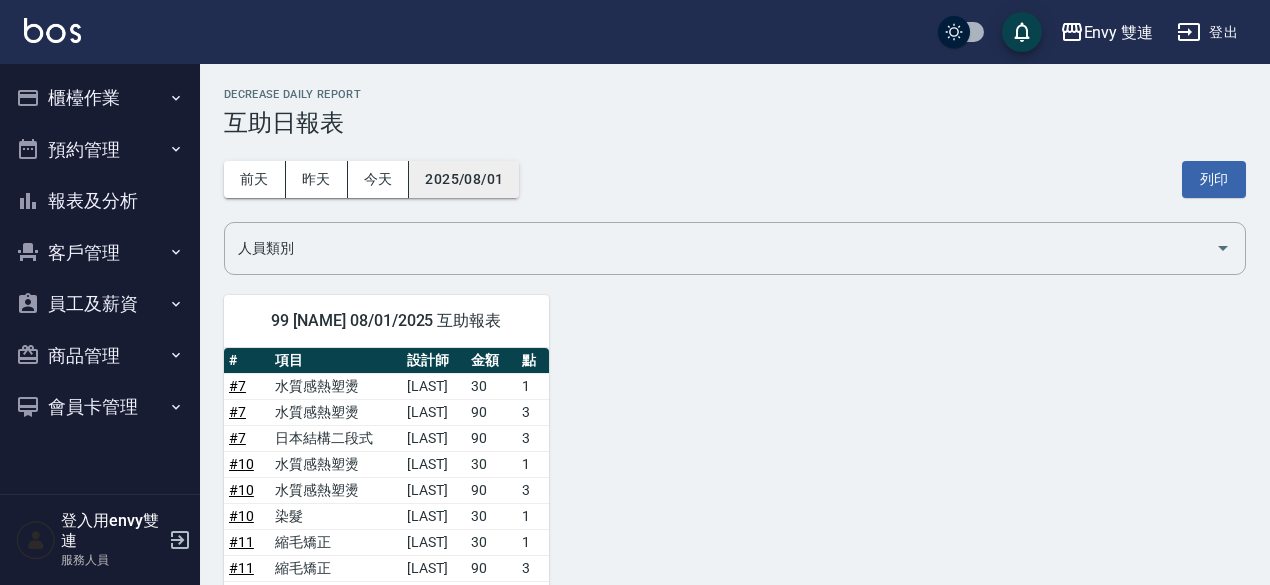 drag, startPoint x: 466, startPoint y: 156, endPoint x: 475, endPoint y: 176, distance: 21.931713 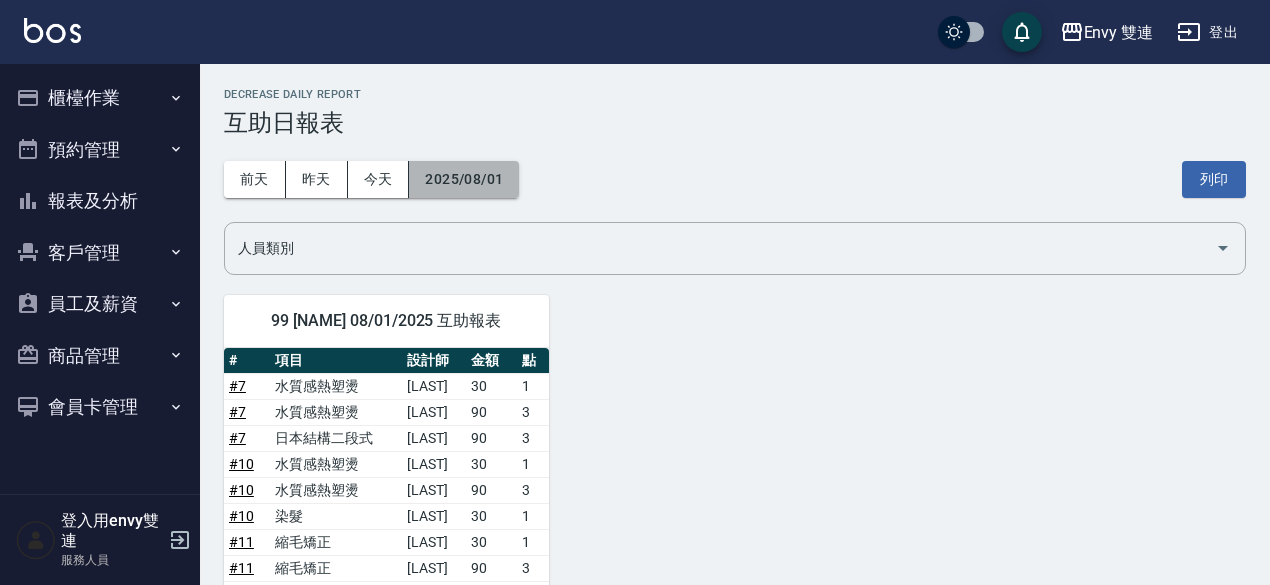 click on "2025/08/01" at bounding box center [464, 179] 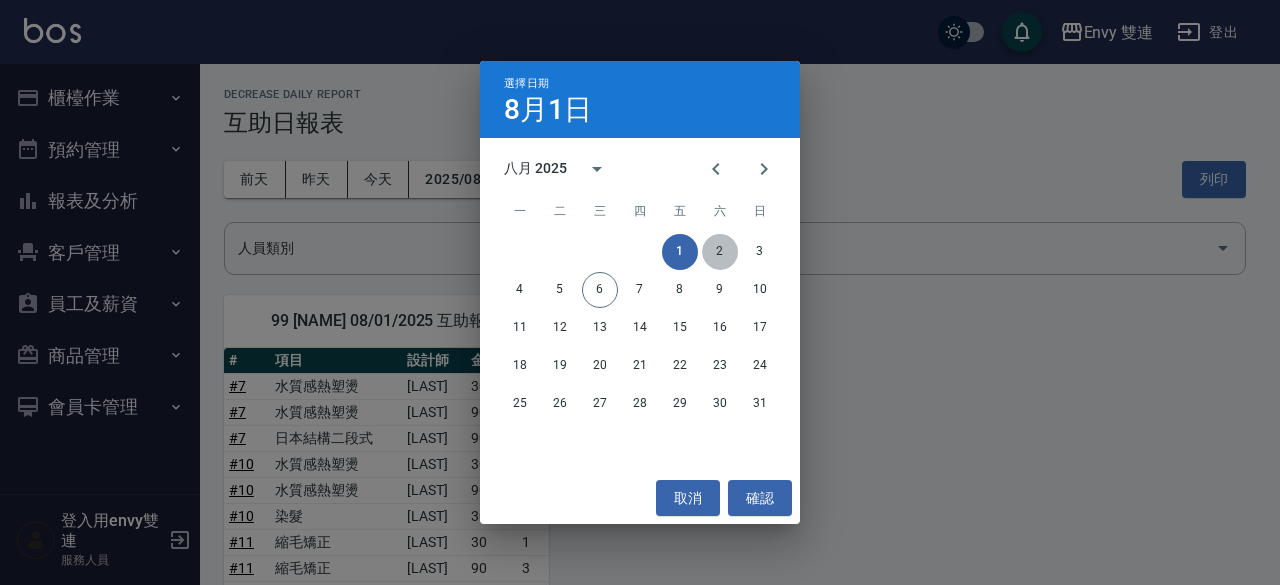 click on "2" at bounding box center [720, 252] 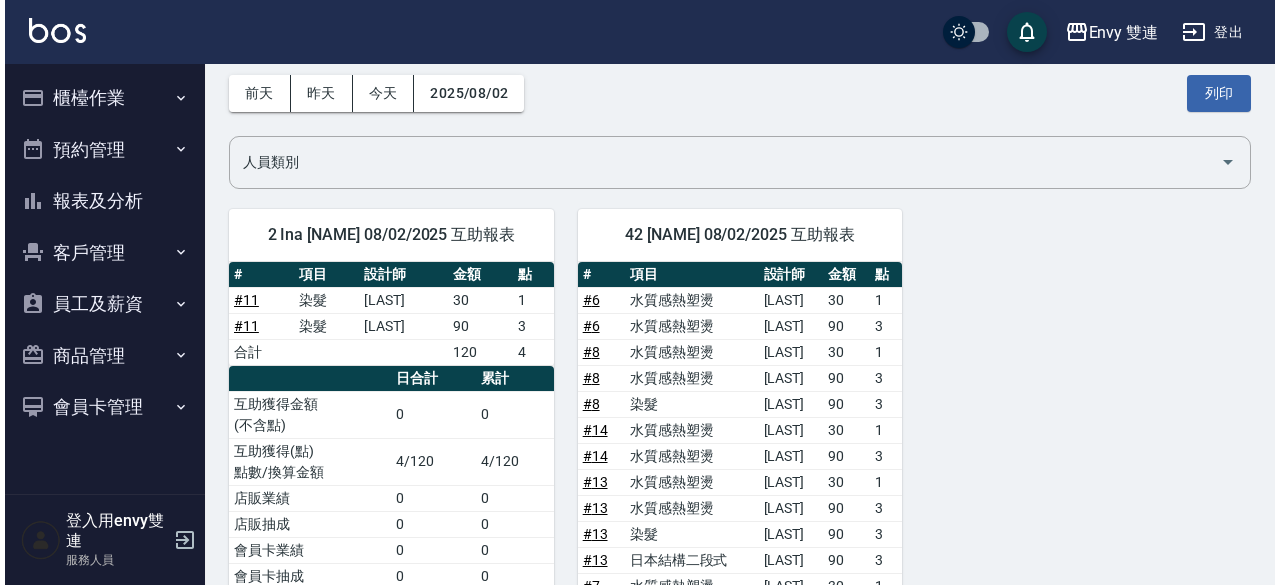 scroll, scrollTop: 84, scrollLeft: 0, axis: vertical 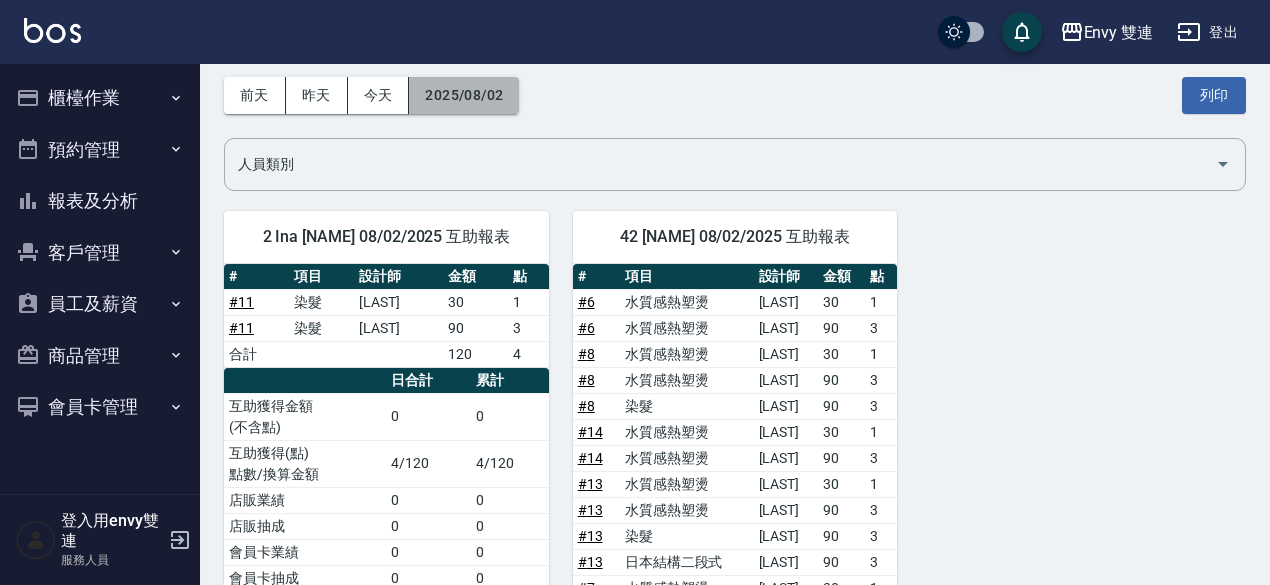 click on "2025/08/02" at bounding box center (464, 95) 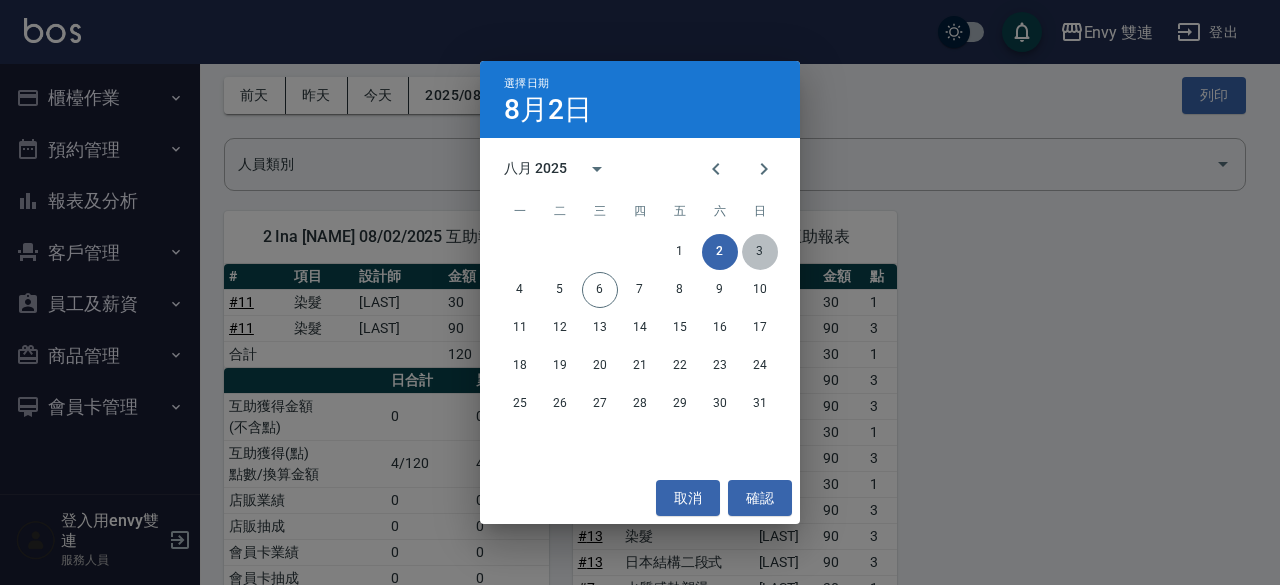 click on "3" at bounding box center (760, 252) 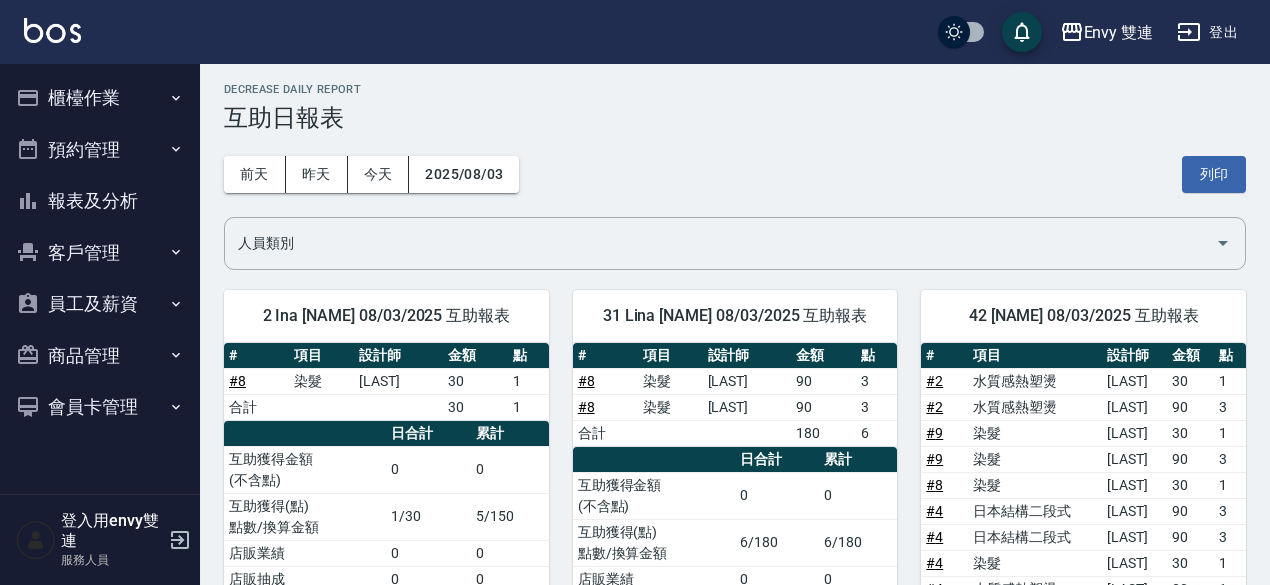scroll, scrollTop: 0, scrollLeft: 0, axis: both 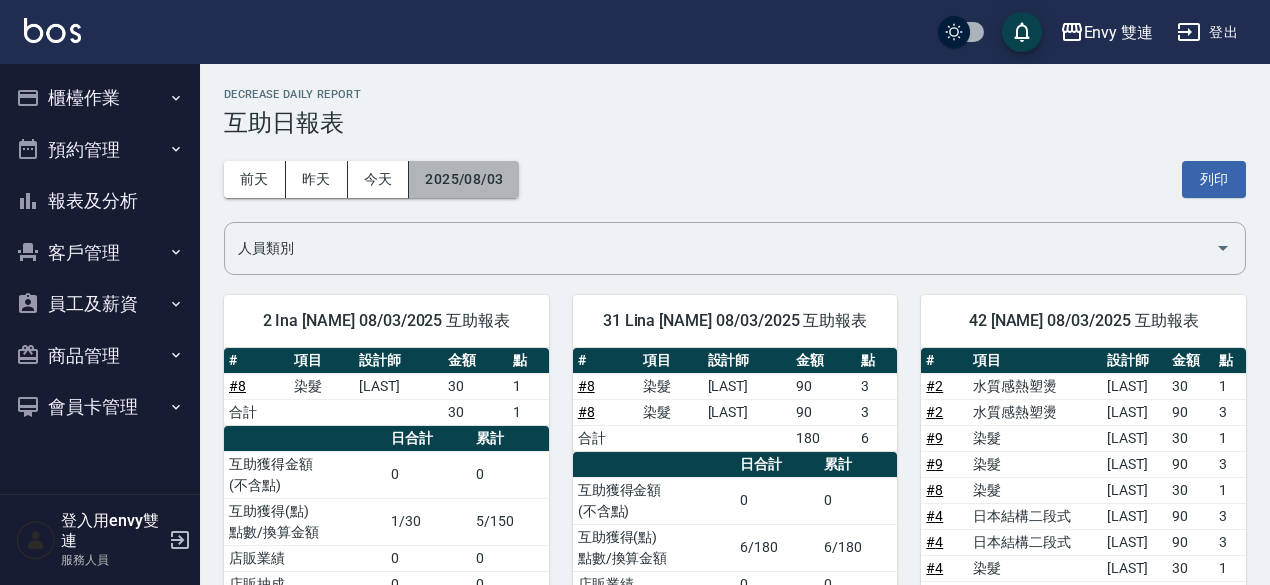 click on "2025/08/03" at bounding box center [464, 179] 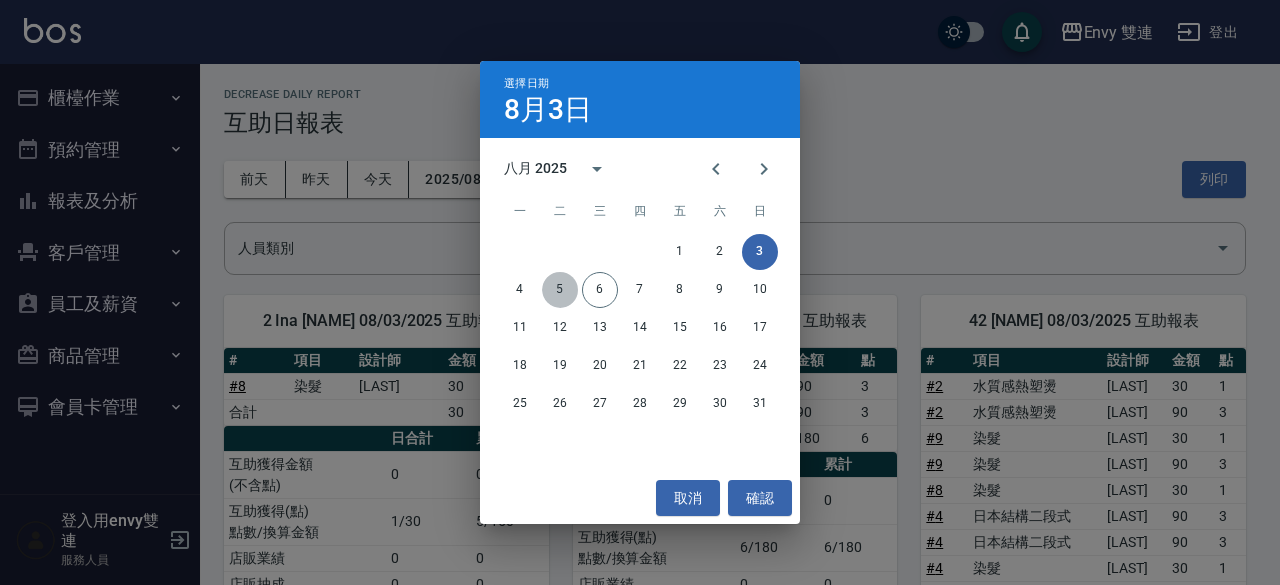 click on "5" at bounding box center [560, 290] 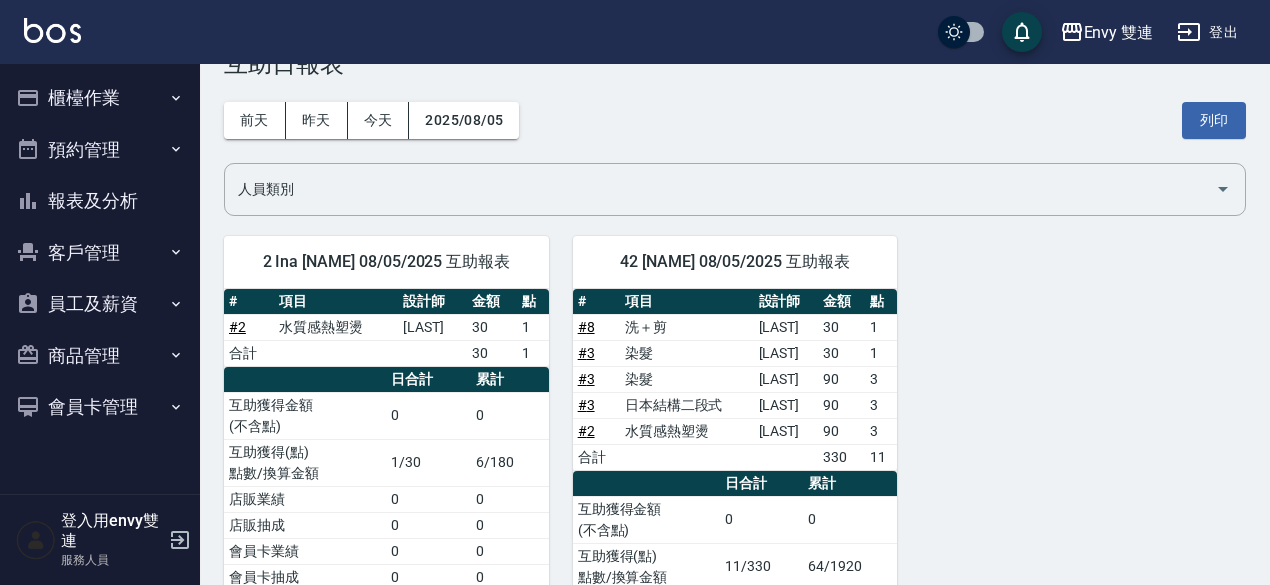 scroll, scrollTop: 0, scrollLeft: 0, axis: both 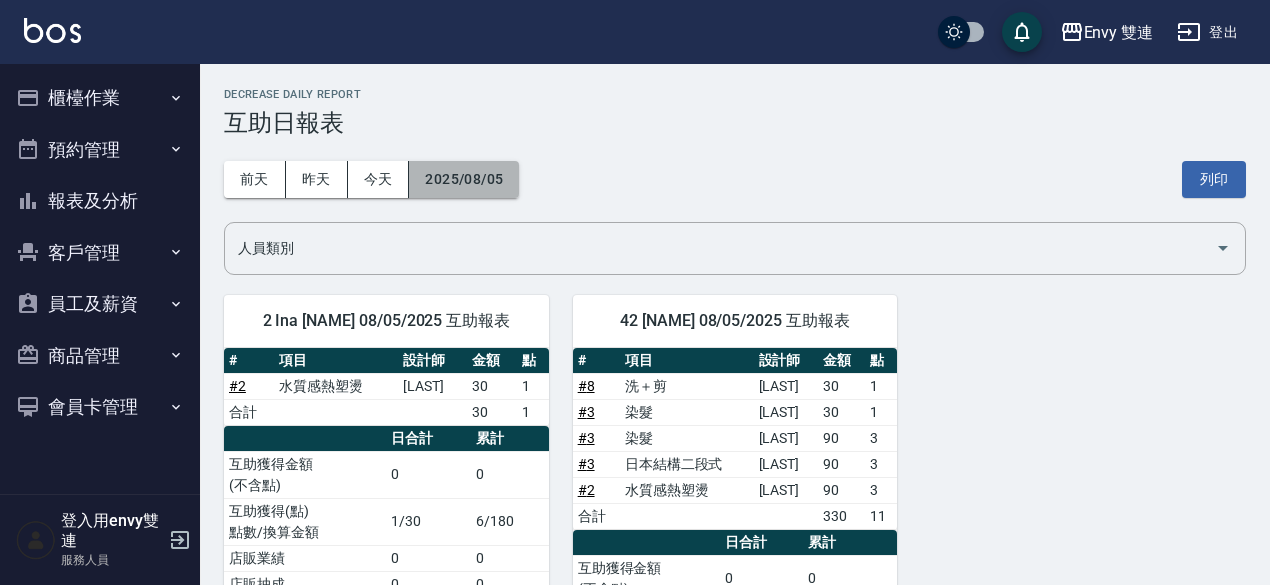 click on "2025/08/05" at bounding box center (464, 179) 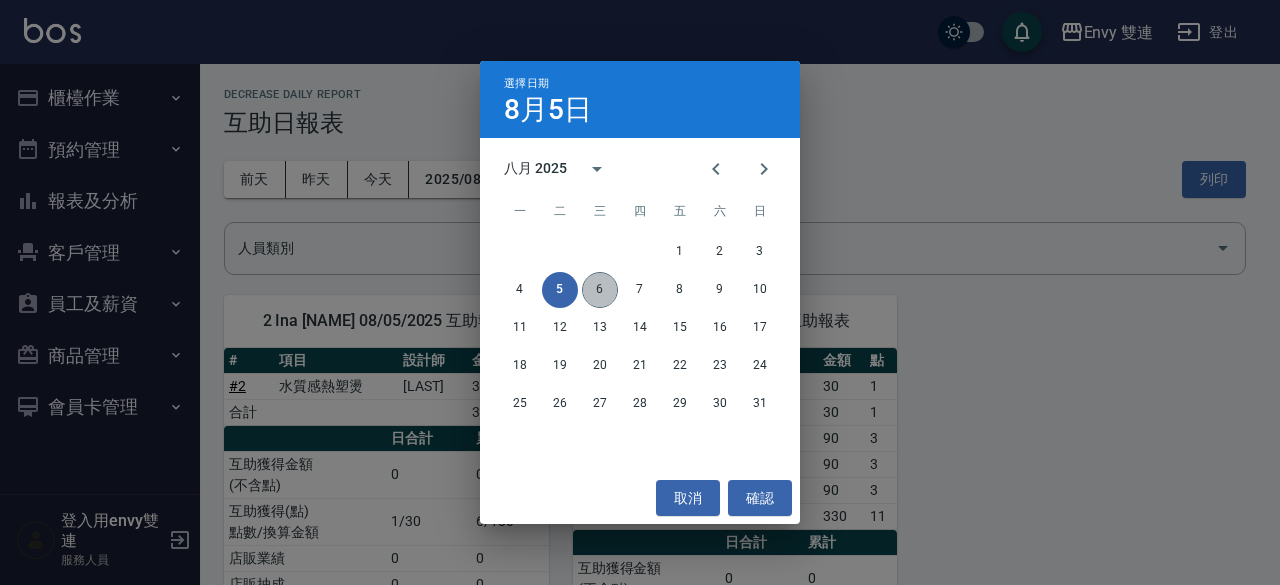 click on "6" at bounding box center [600, 290] 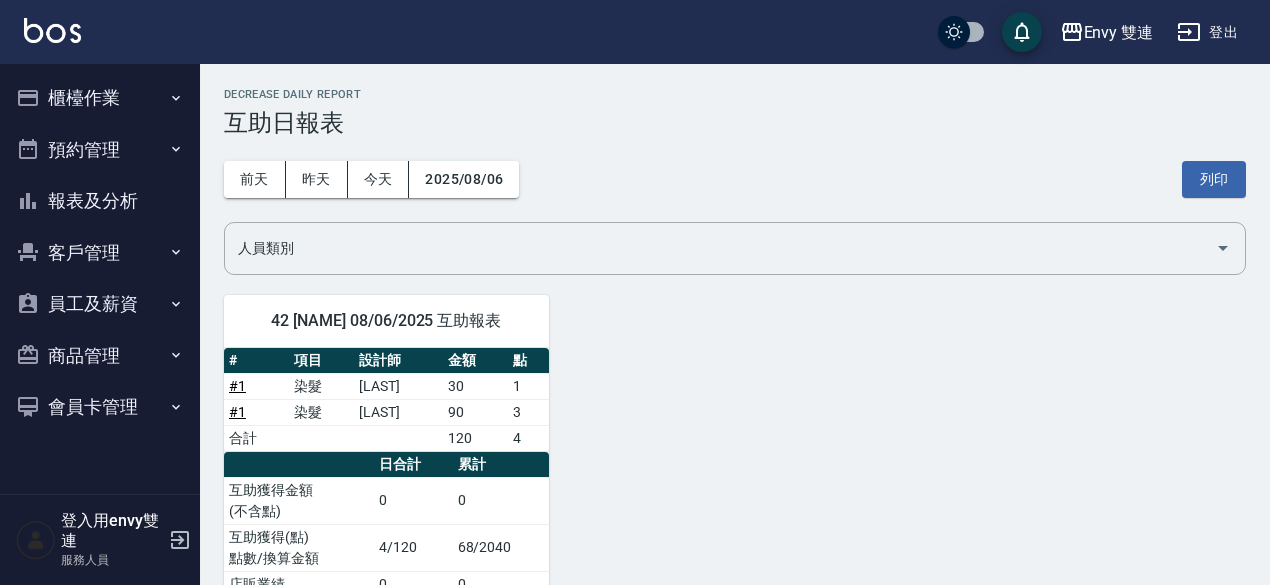 scroll, scrollTop: 134, scrollLeft: 0, axis: vertical 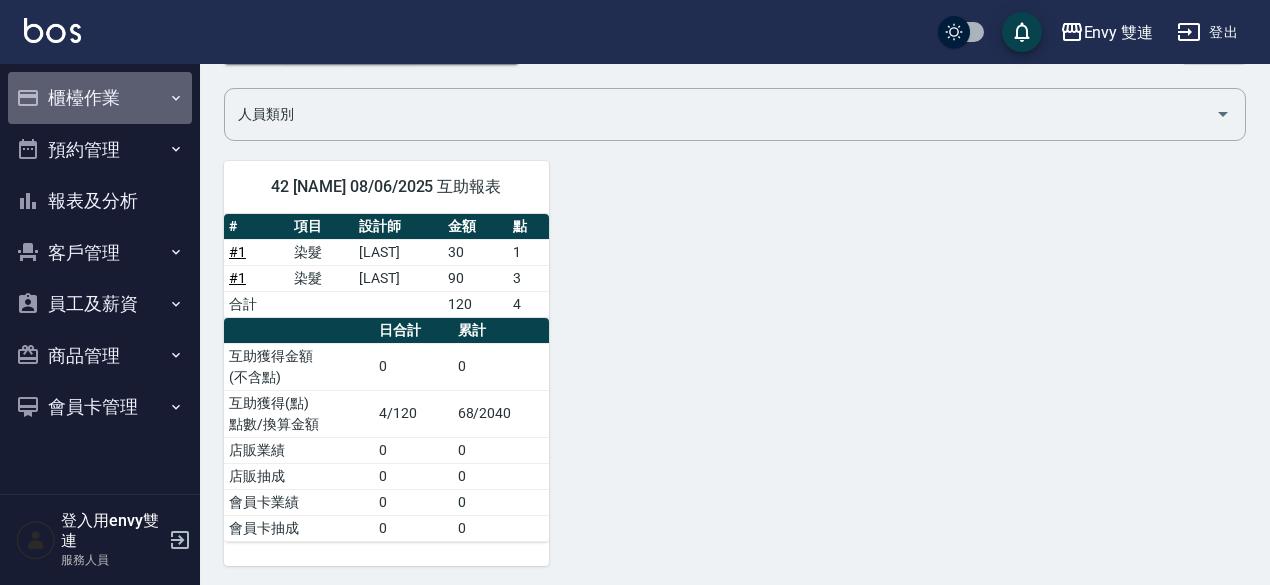 click on "櫃檯作業" at bounding box center (100, 98) 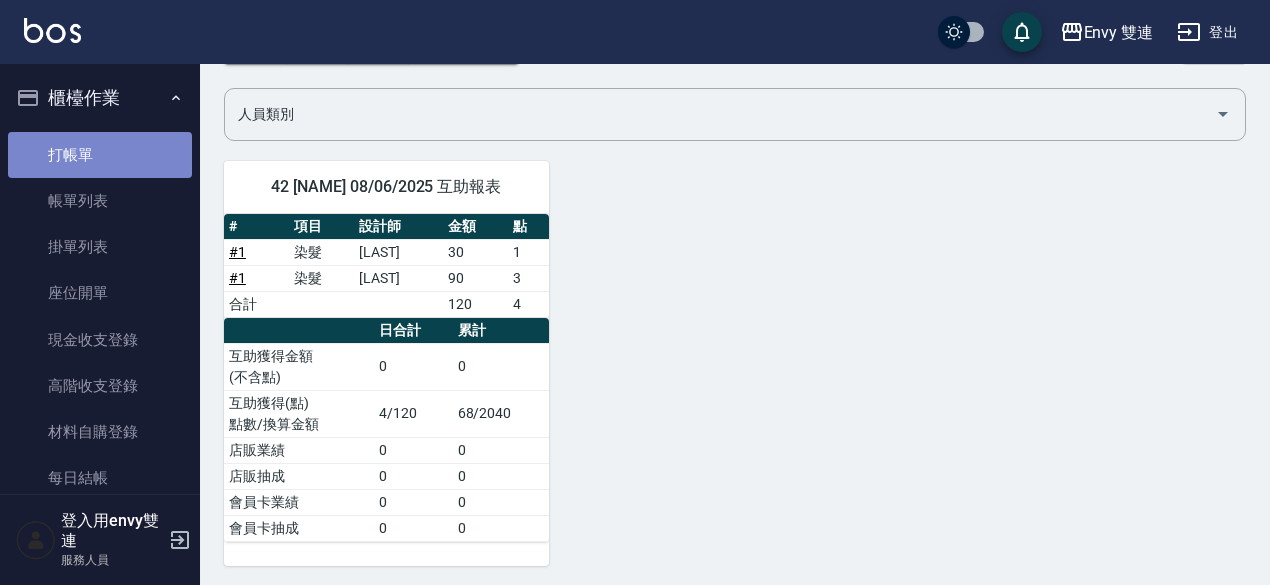 click on "打帳單" at bounding box center [100, 155] 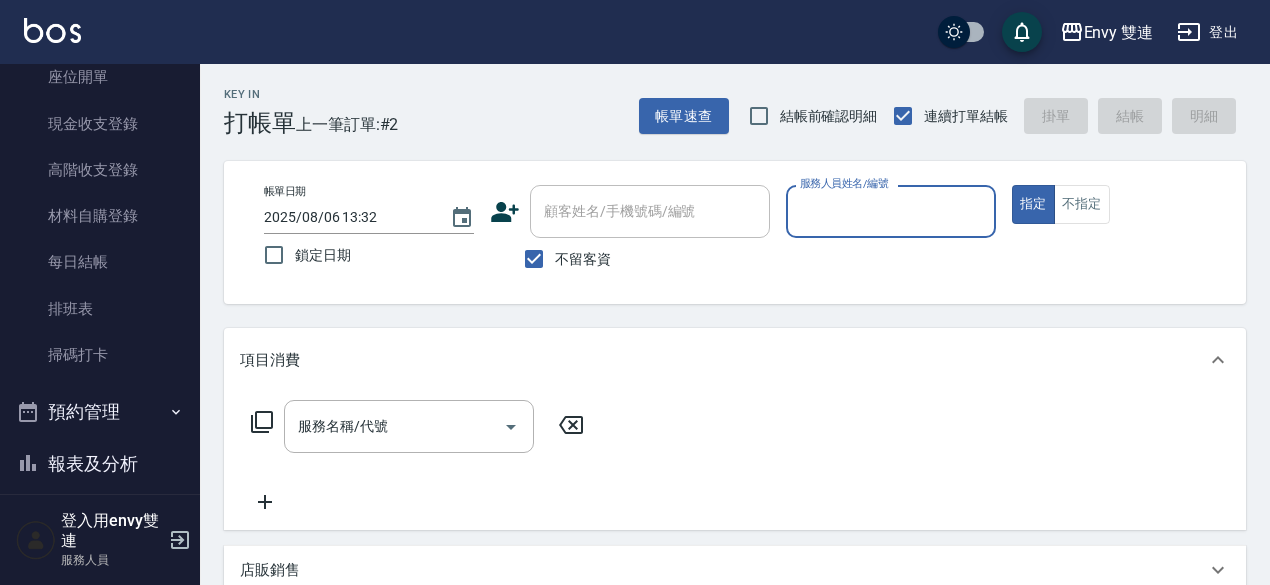 scroll, scrollTop: 0, scrollLeft: 0, axis: both 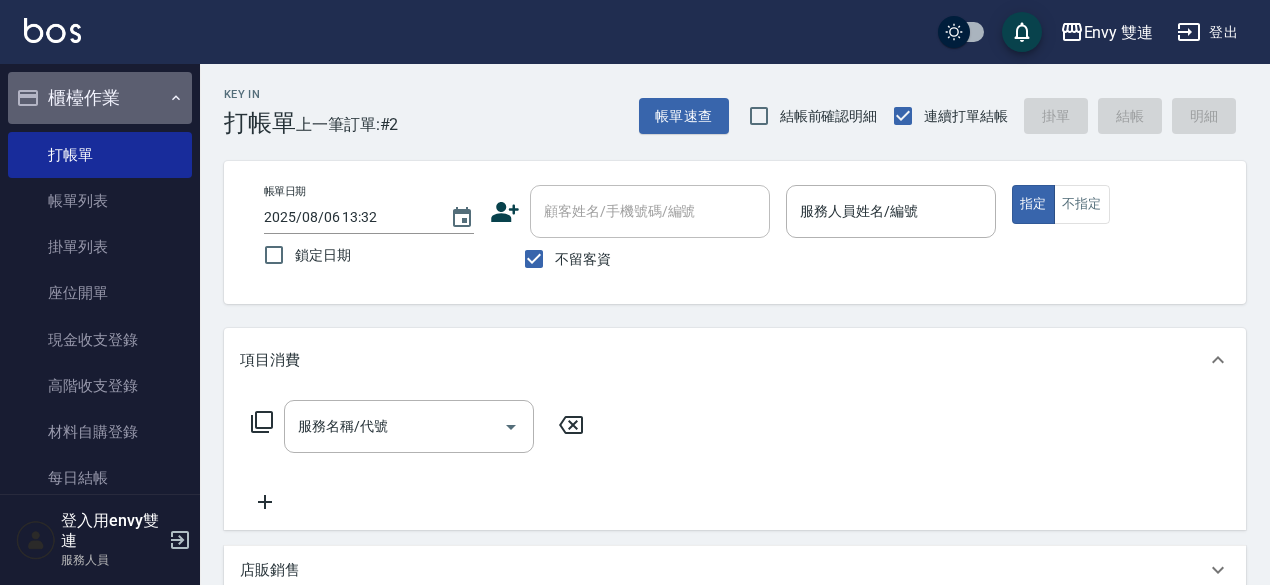 click on "櫃檯作業" at bounding box center [100, 98] 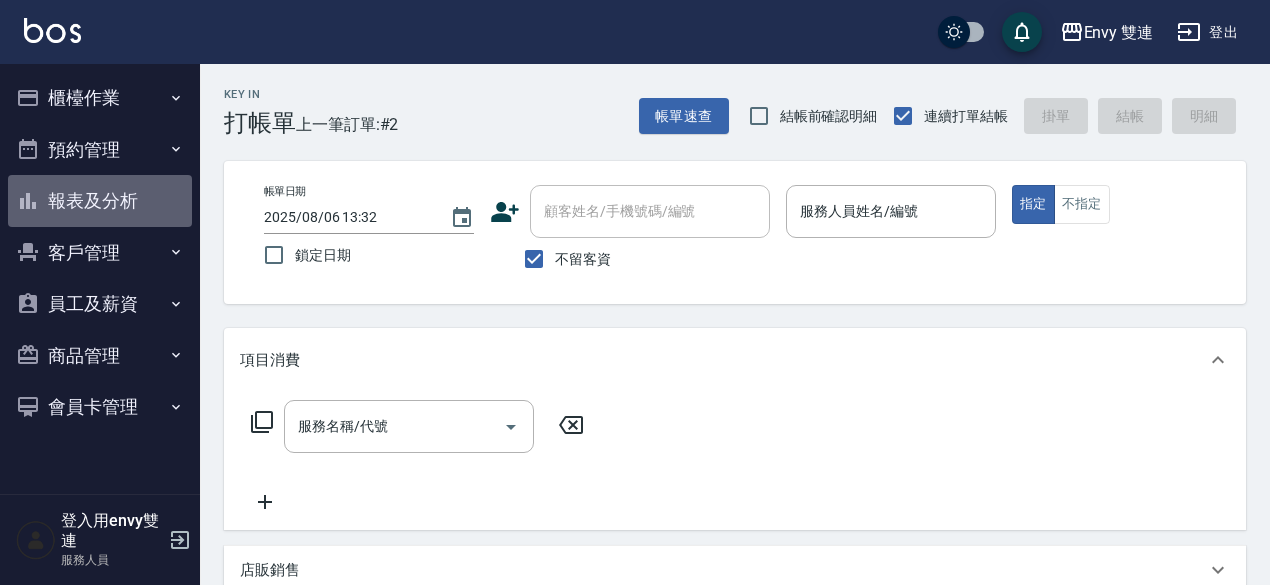 click on "報表及分析" at bounding box center [100, 201] 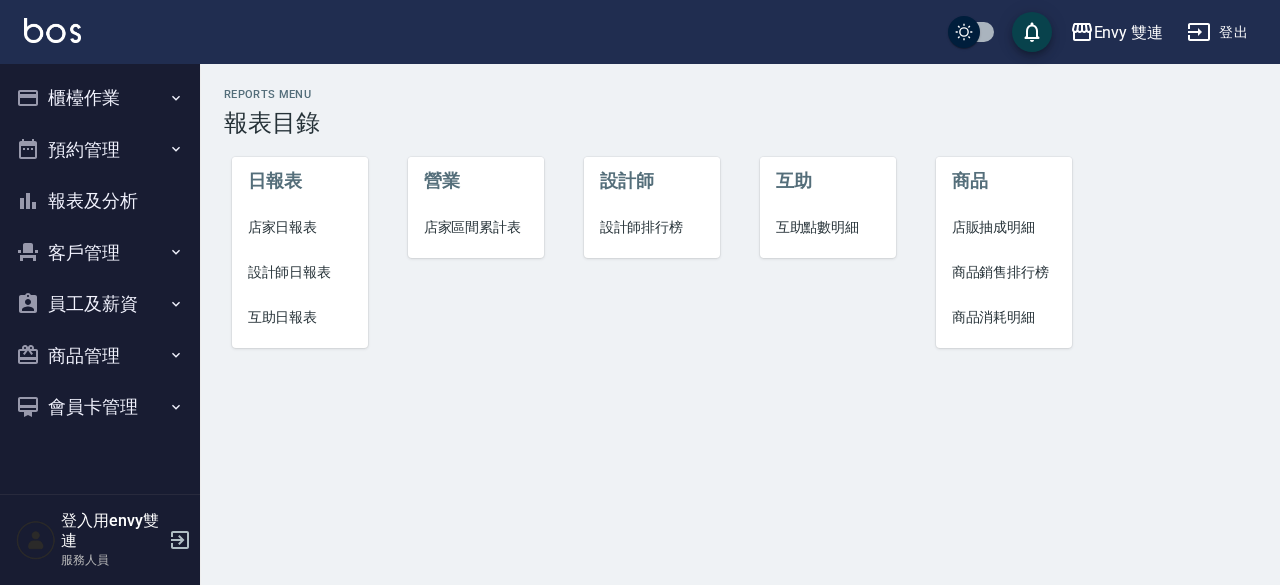 click on "互助日報表" at bounding box center [300, 317] 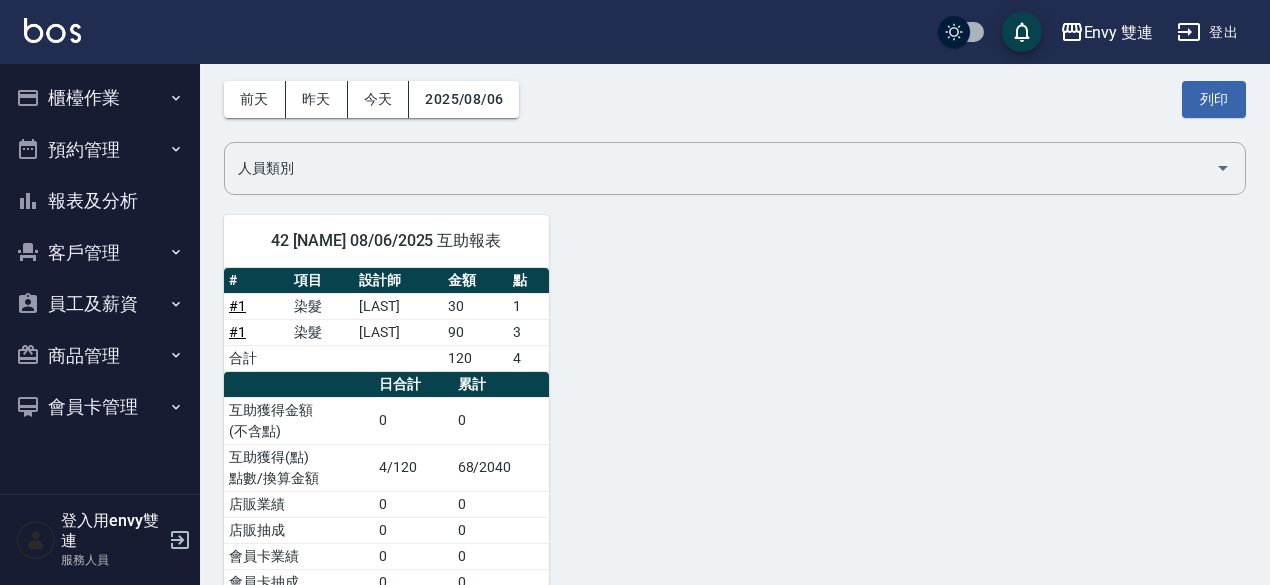 scroll, scrollTop: 134, scrollLeft: 0, axis: vertical 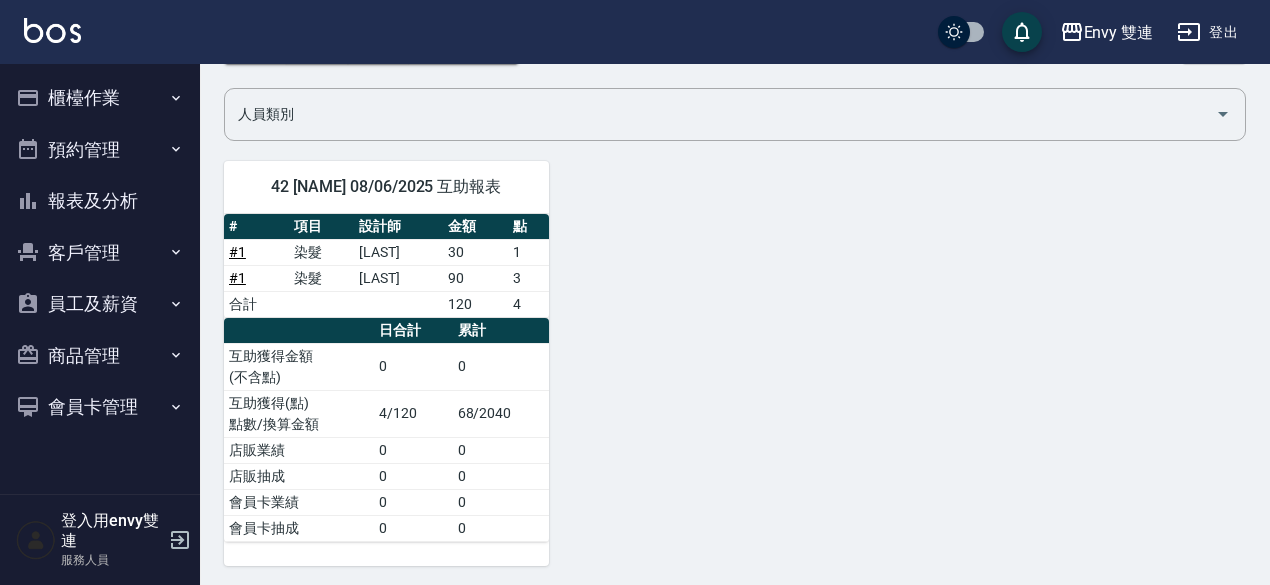 click on "互助獲得金額 (不含點)" at bounding box center [299, 366] 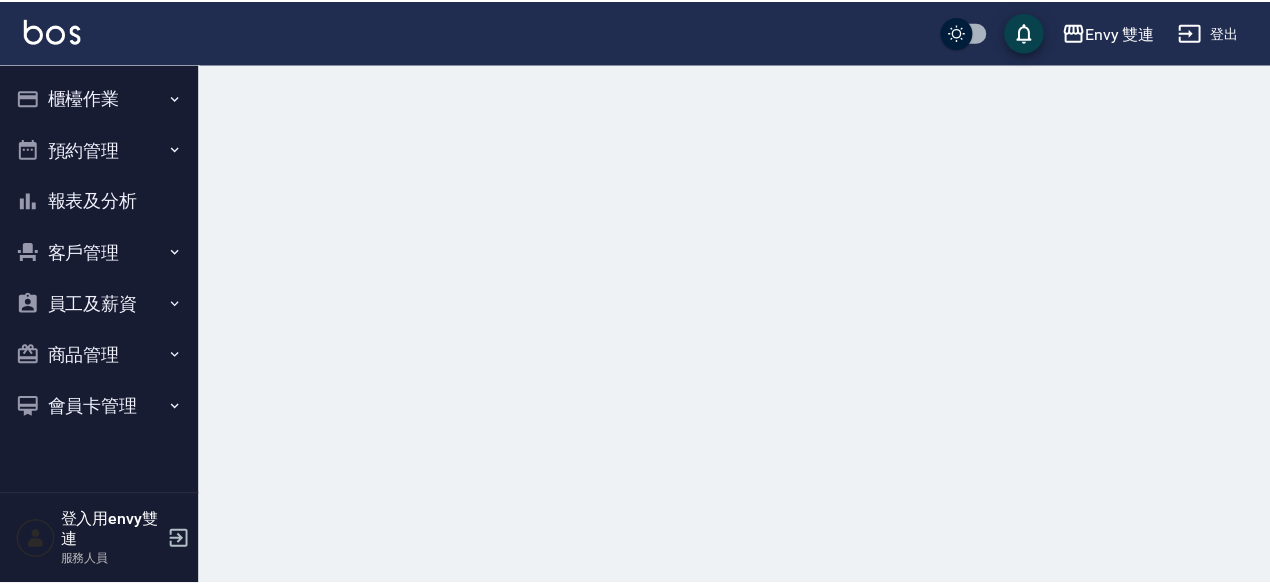 scroll, scrollTop: 0, scrollLeft: 0, axis: both 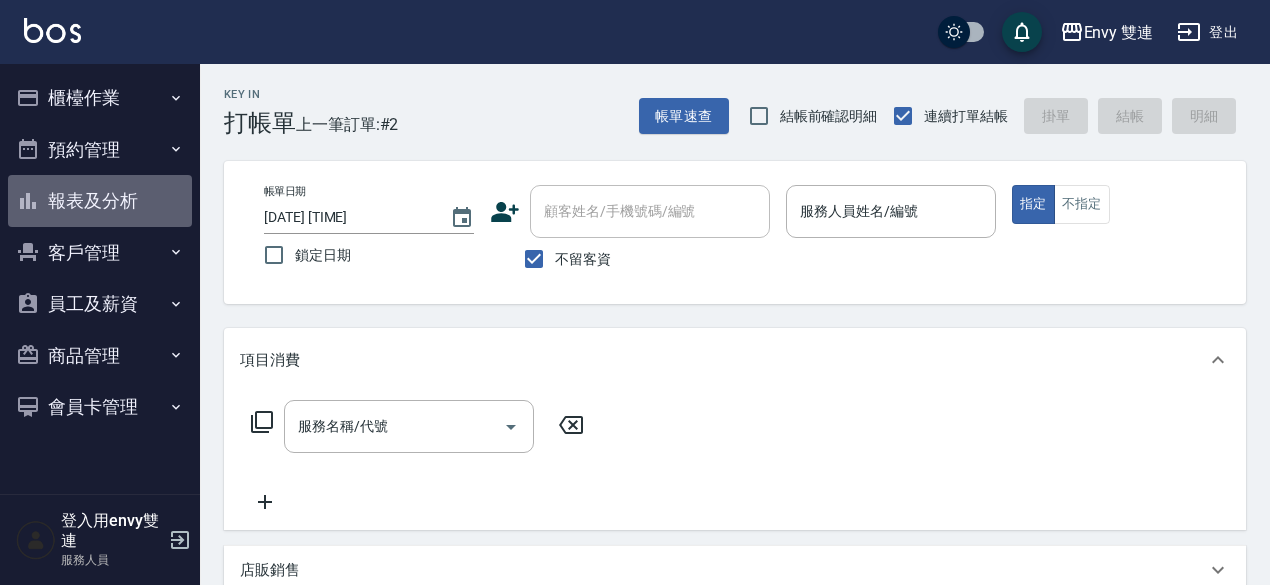 click on "報表及分析" at bounding box center (100, 201) 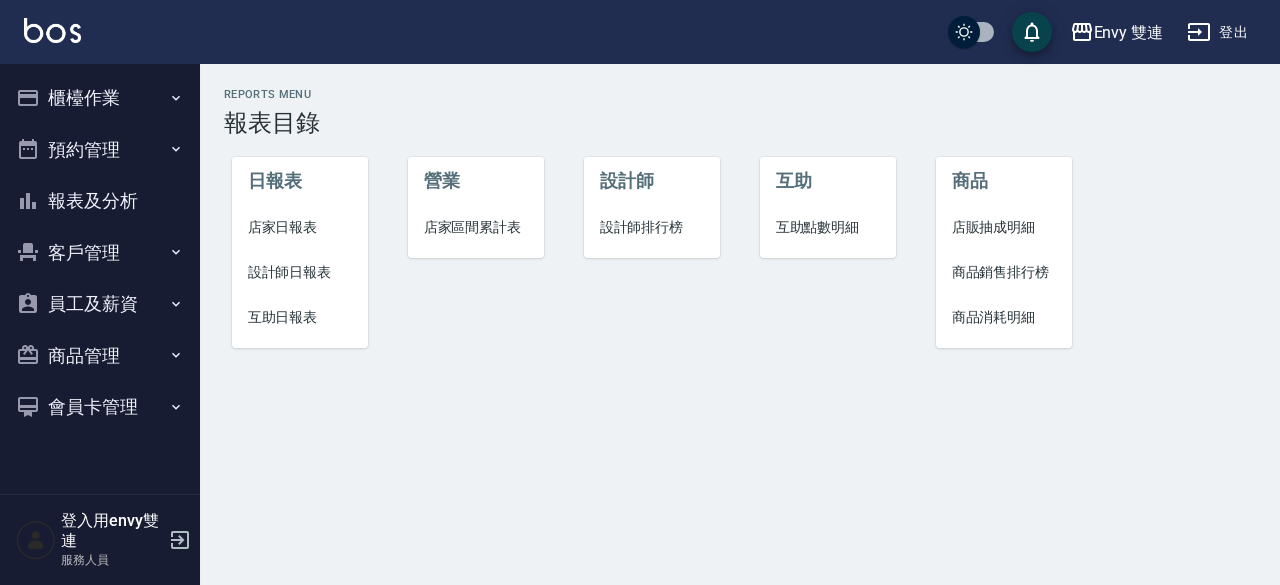 click on "互助日報表" at bounding box center [300, 317] 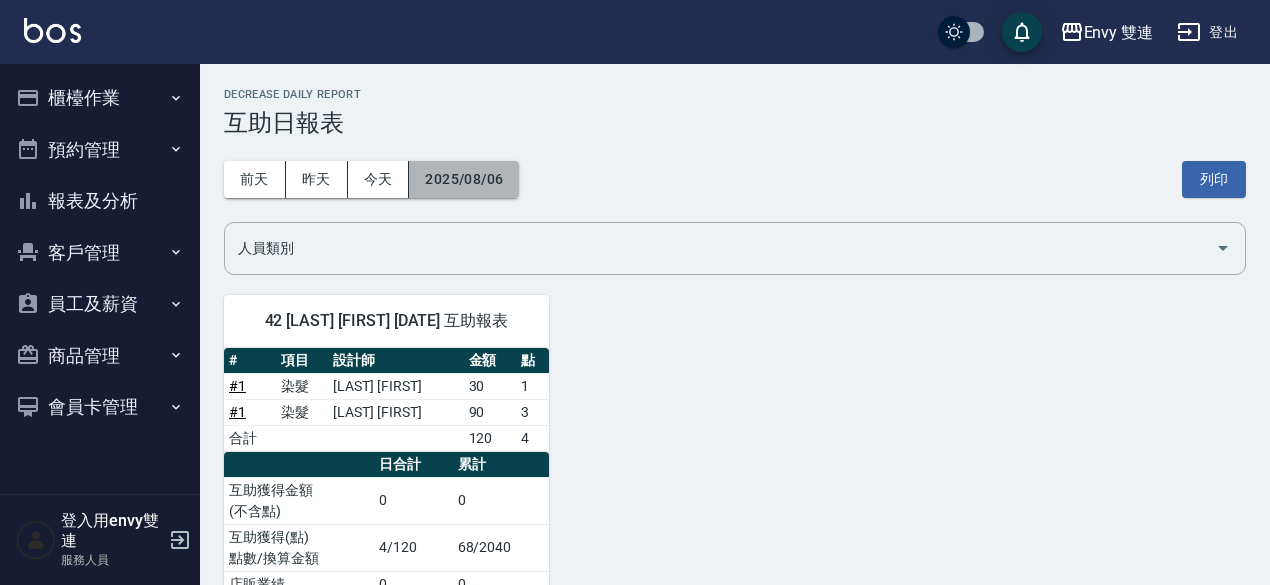 click on "2025/08/06" at bounding box center [464, 179] 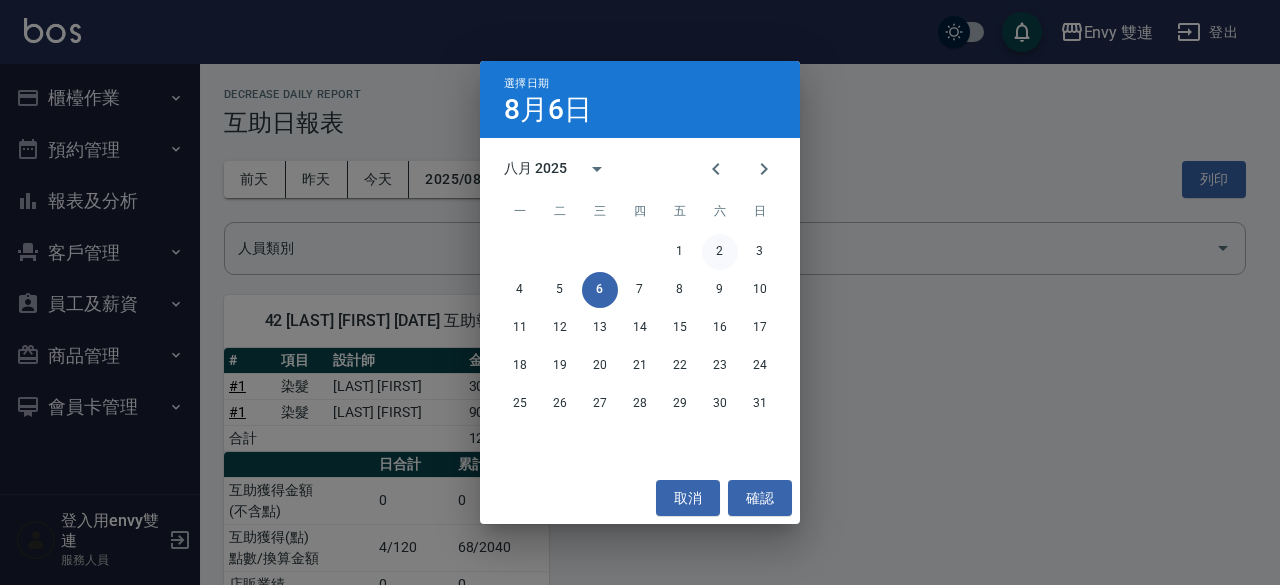 click on "2" at bounding box center (720, 252) 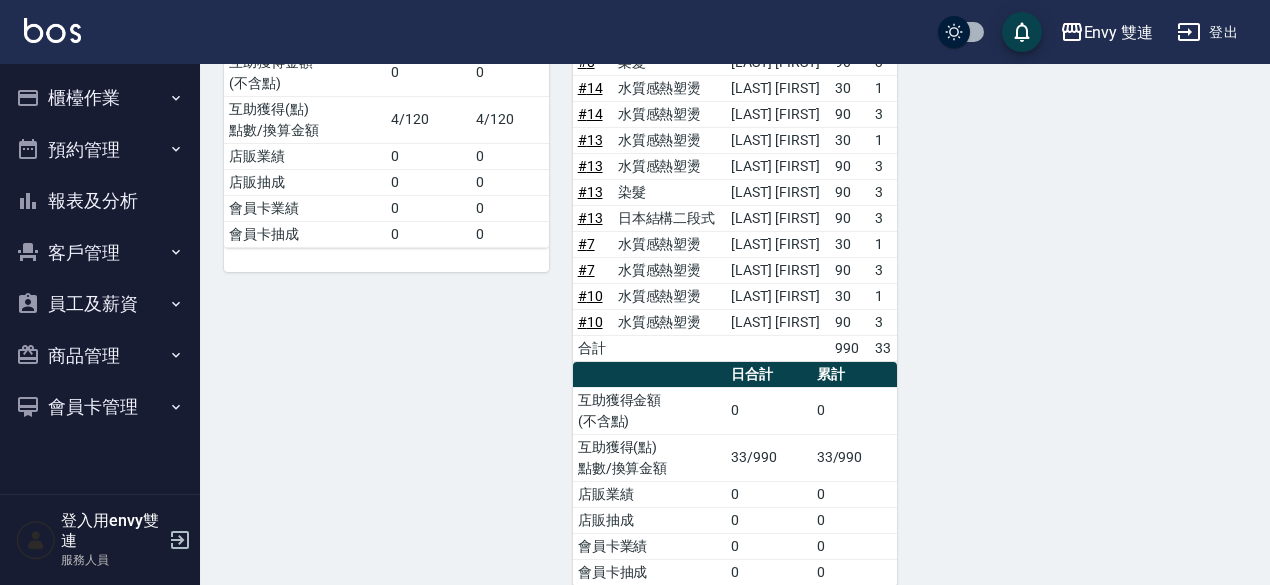 scroll, scrollTop: 429, scrollLeft: 0, axis: vertical 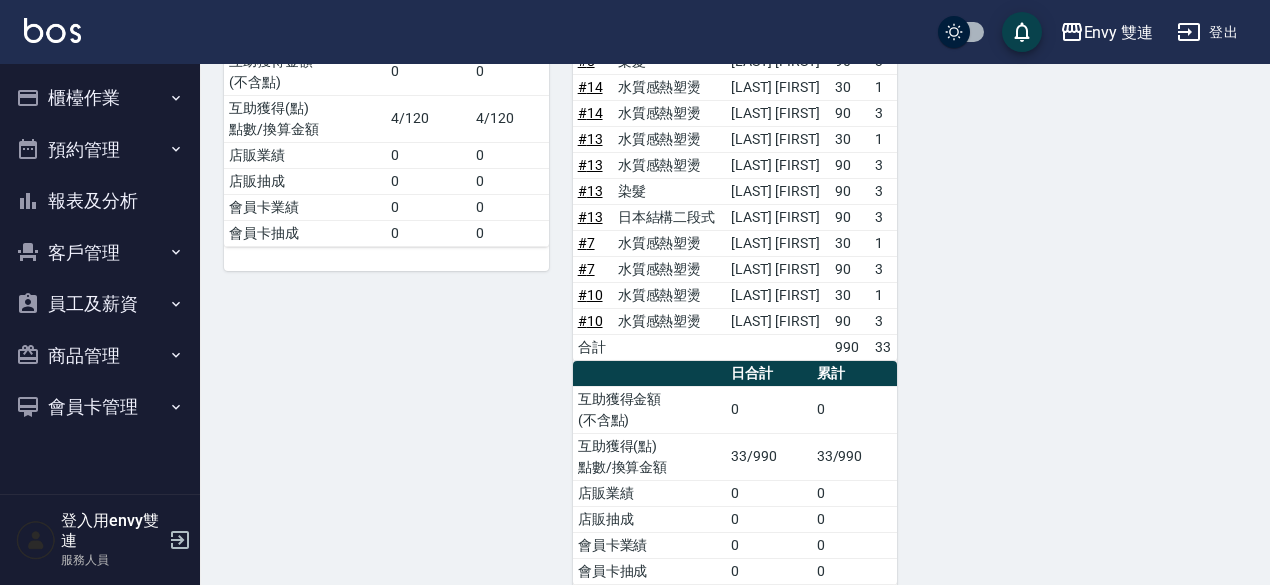 click on "水質感熱塑燙" at bounding box center (670, 243) 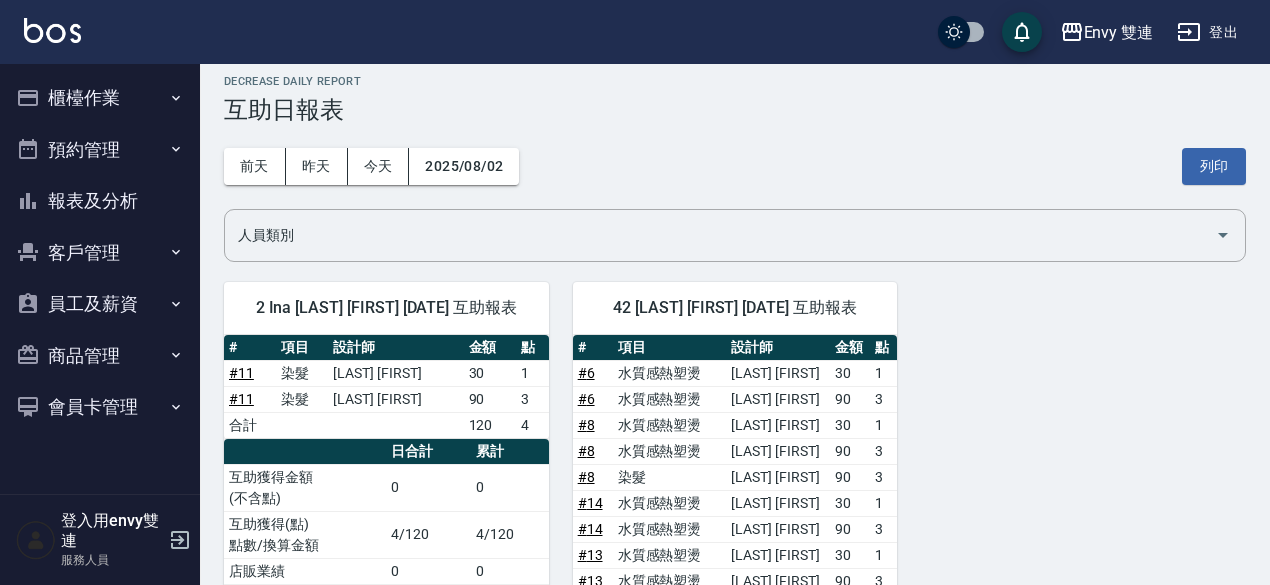 scroll, scrollTop: 12, scrollLeft: 0, axis: vertical 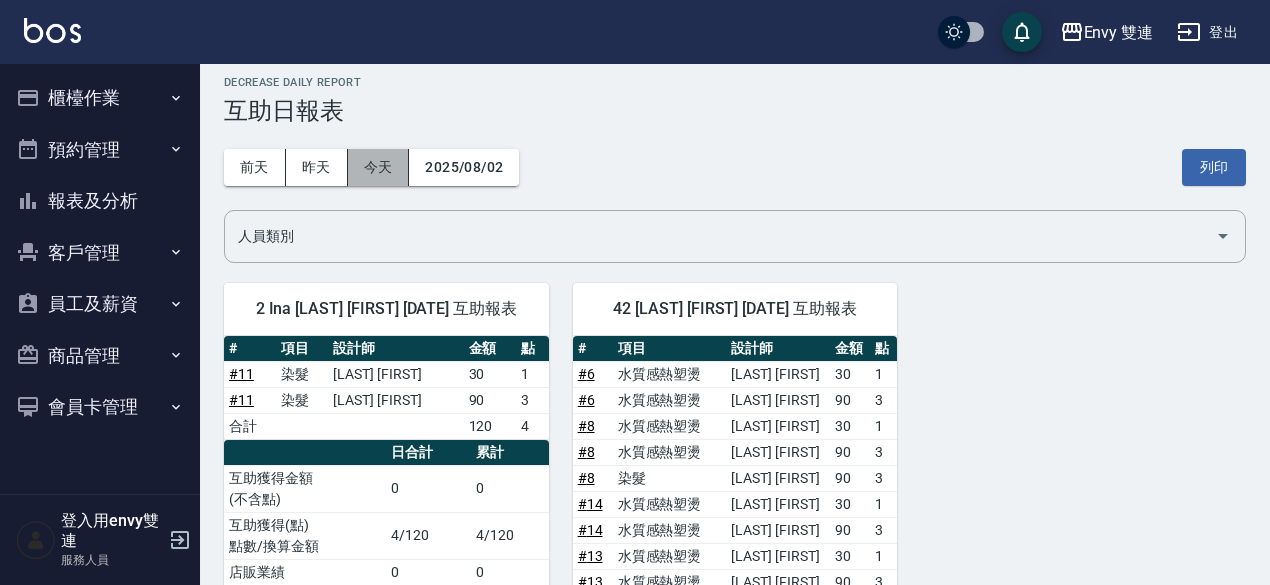 click on "今天" at bounding box center [379, 167] 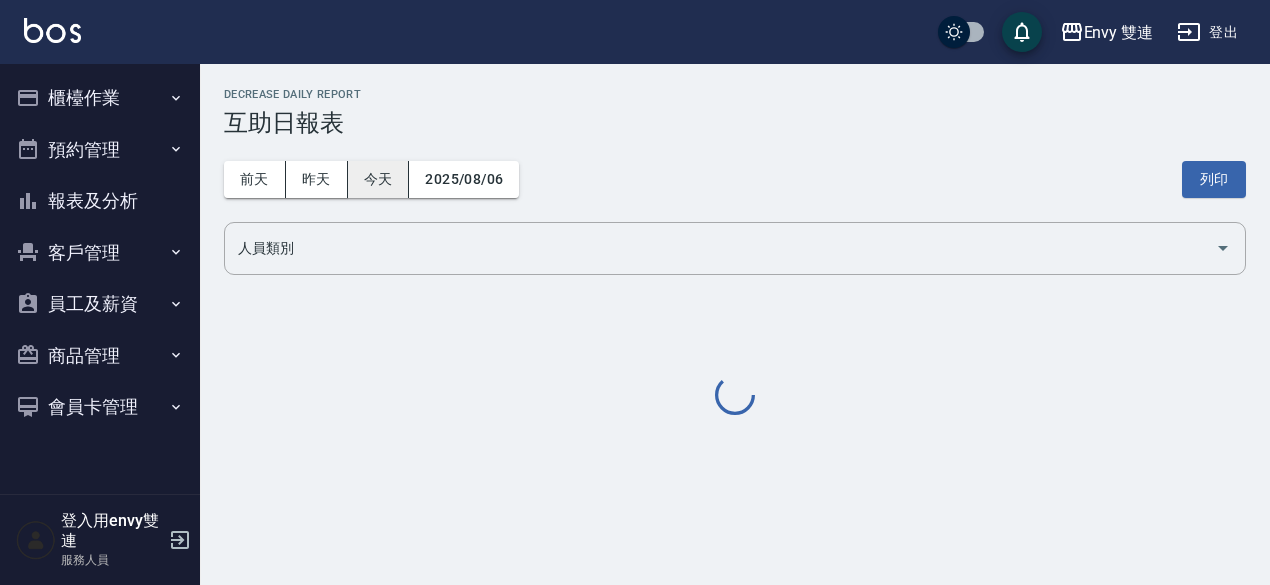 scroll, scrollTop: 0, scrollLeft: 0, axis: both 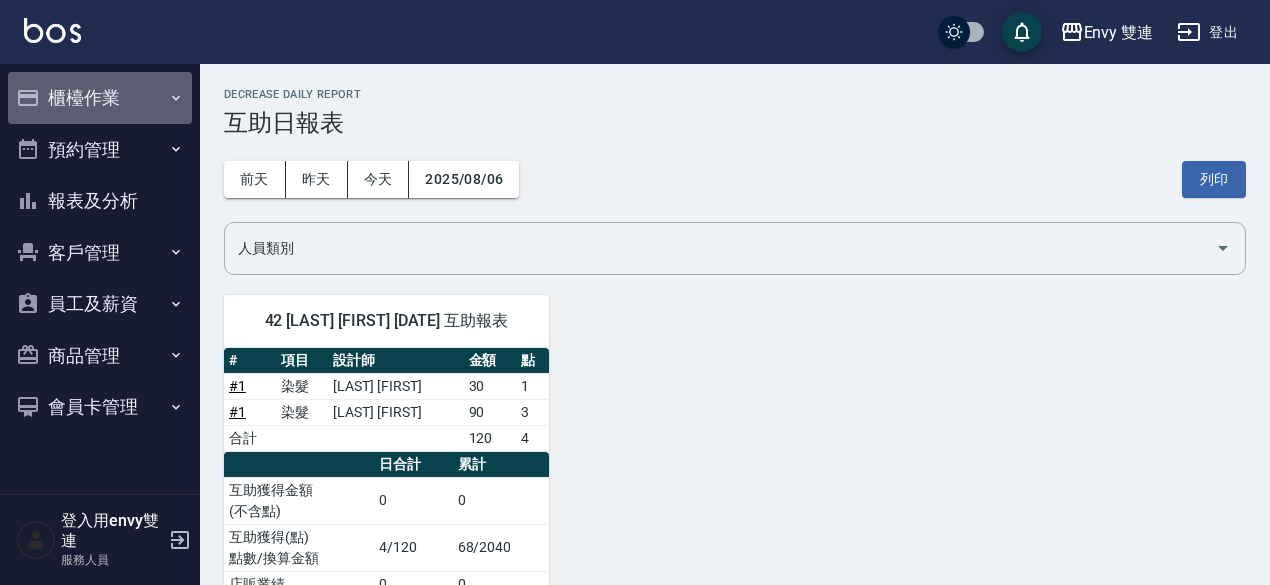 click on "櫃檯作業" at bounding box center (100, 98) 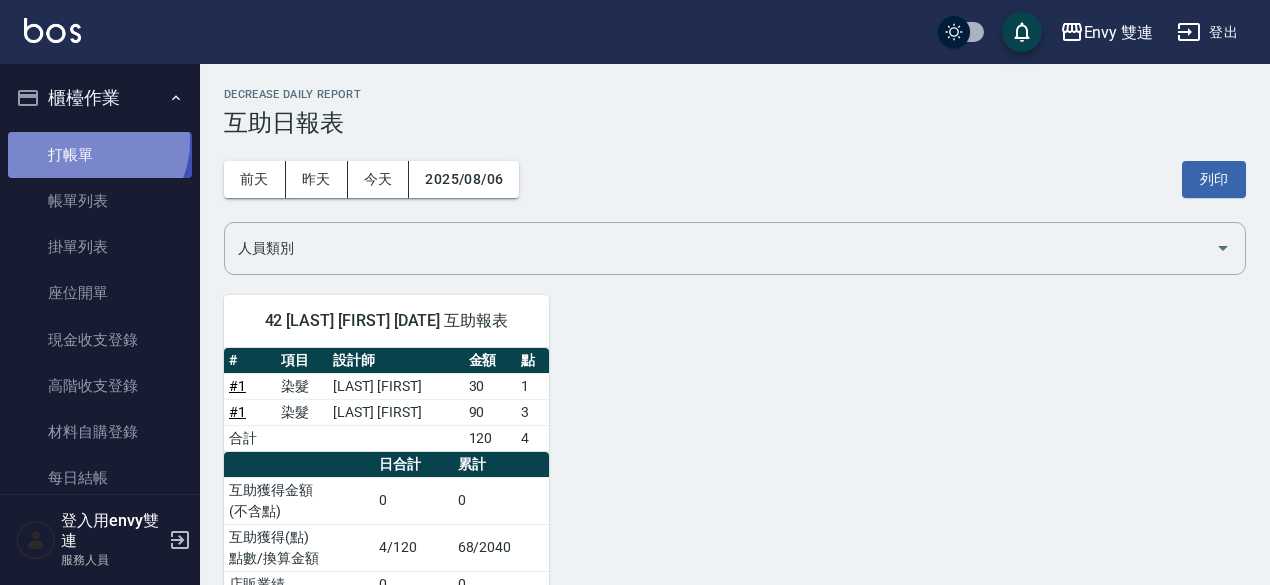 click on "打帳單" at bounding box center (100, 155) 